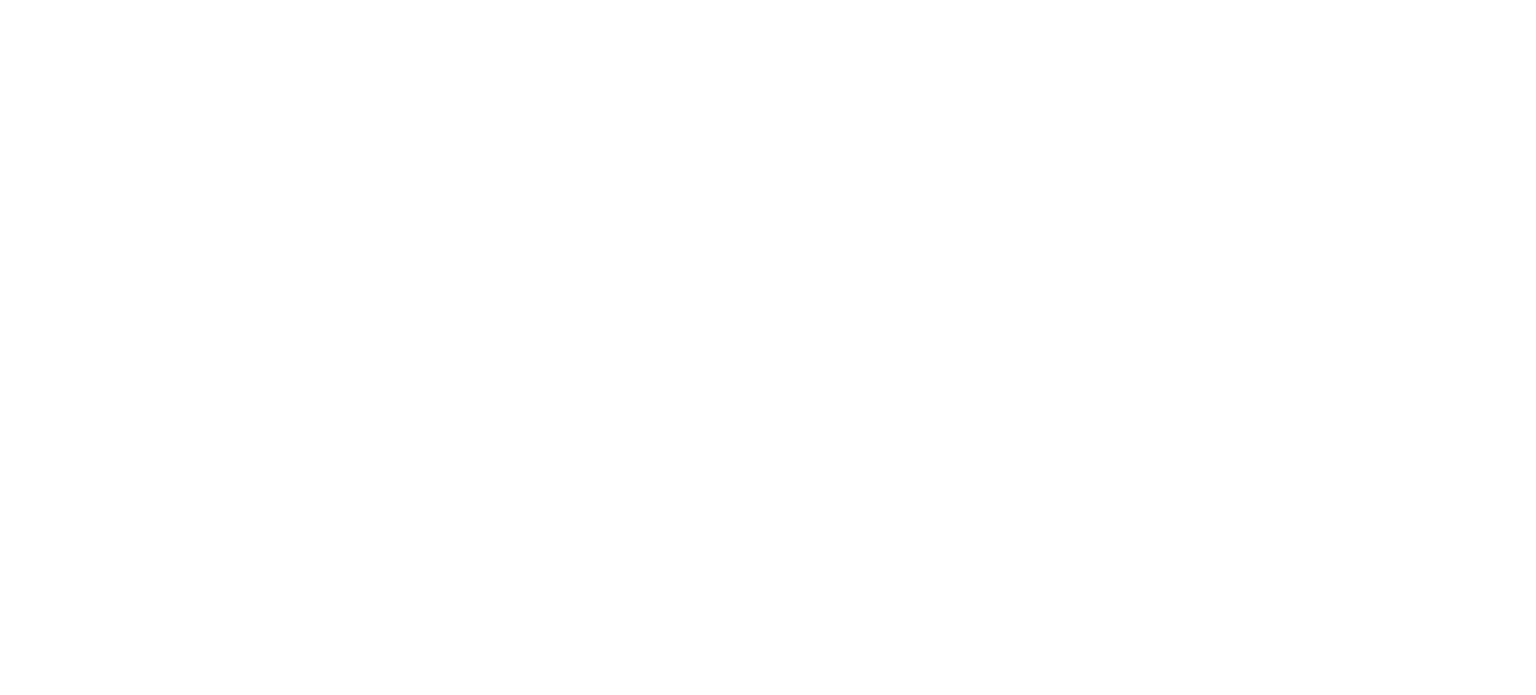 scroll, scrollTop: 0, scrollLeft: 0, axis: both 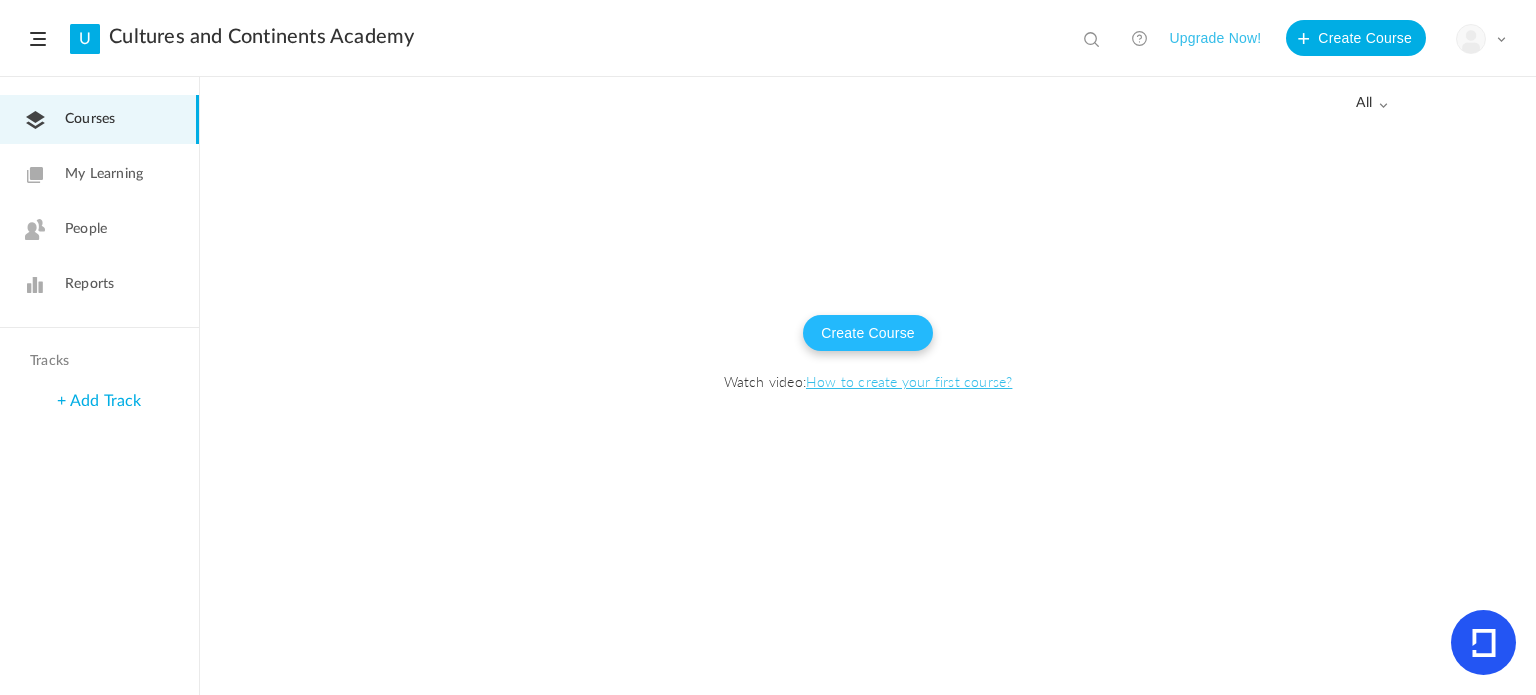 click on "Create Course" 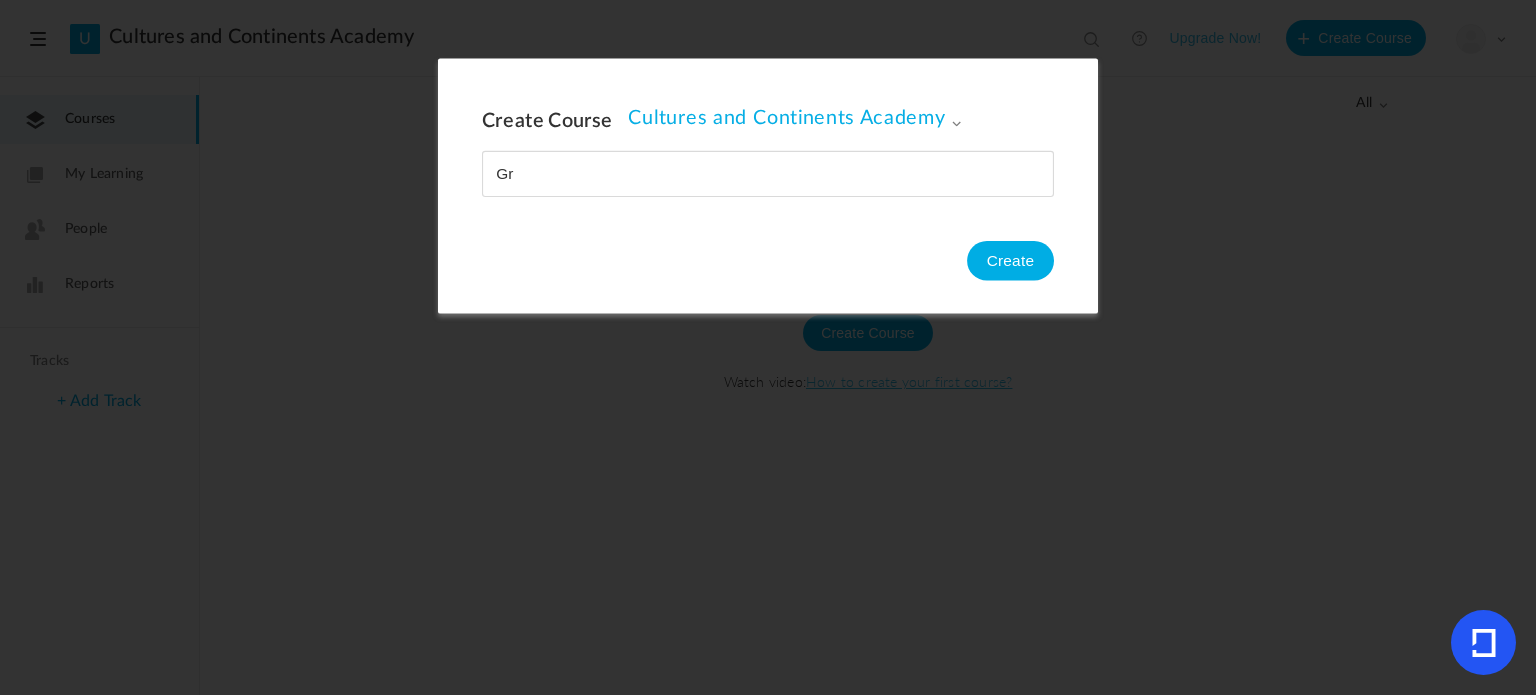 type on "G" 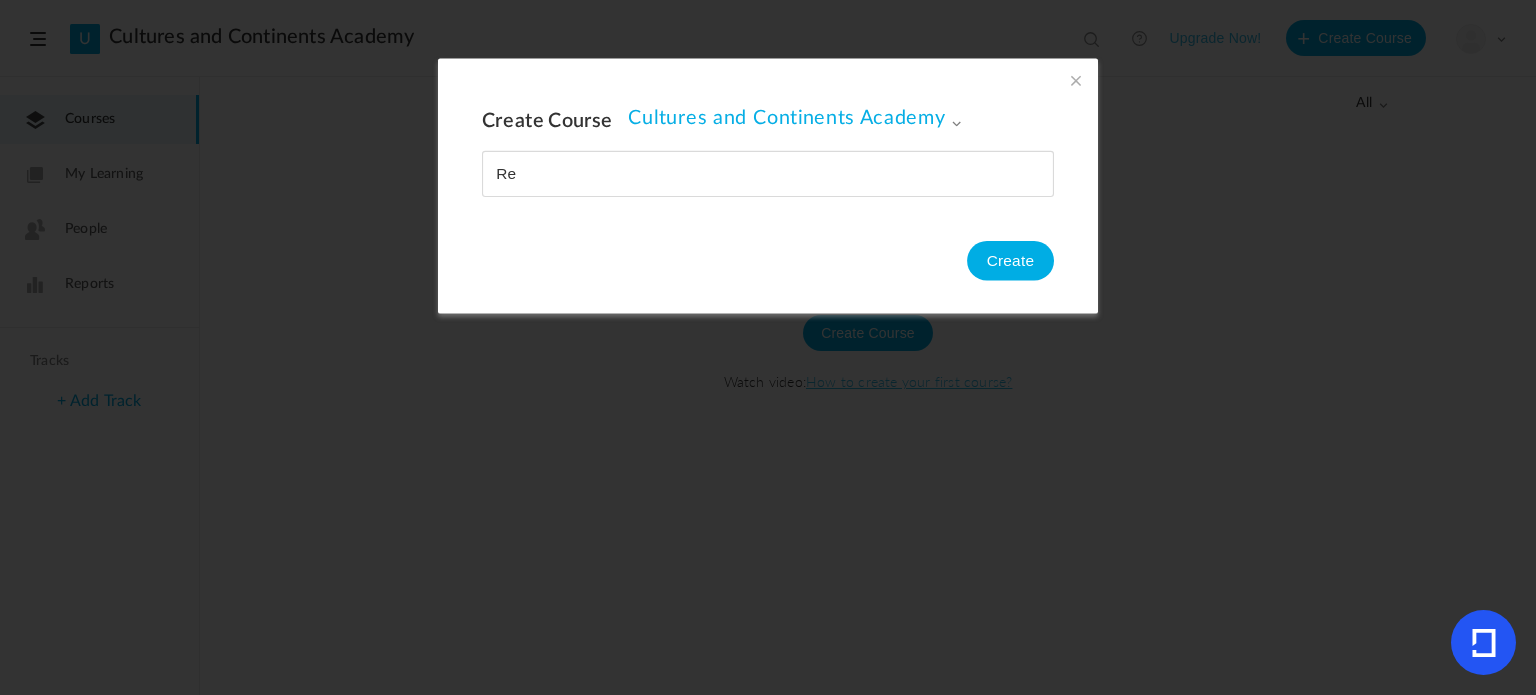 type on "R" 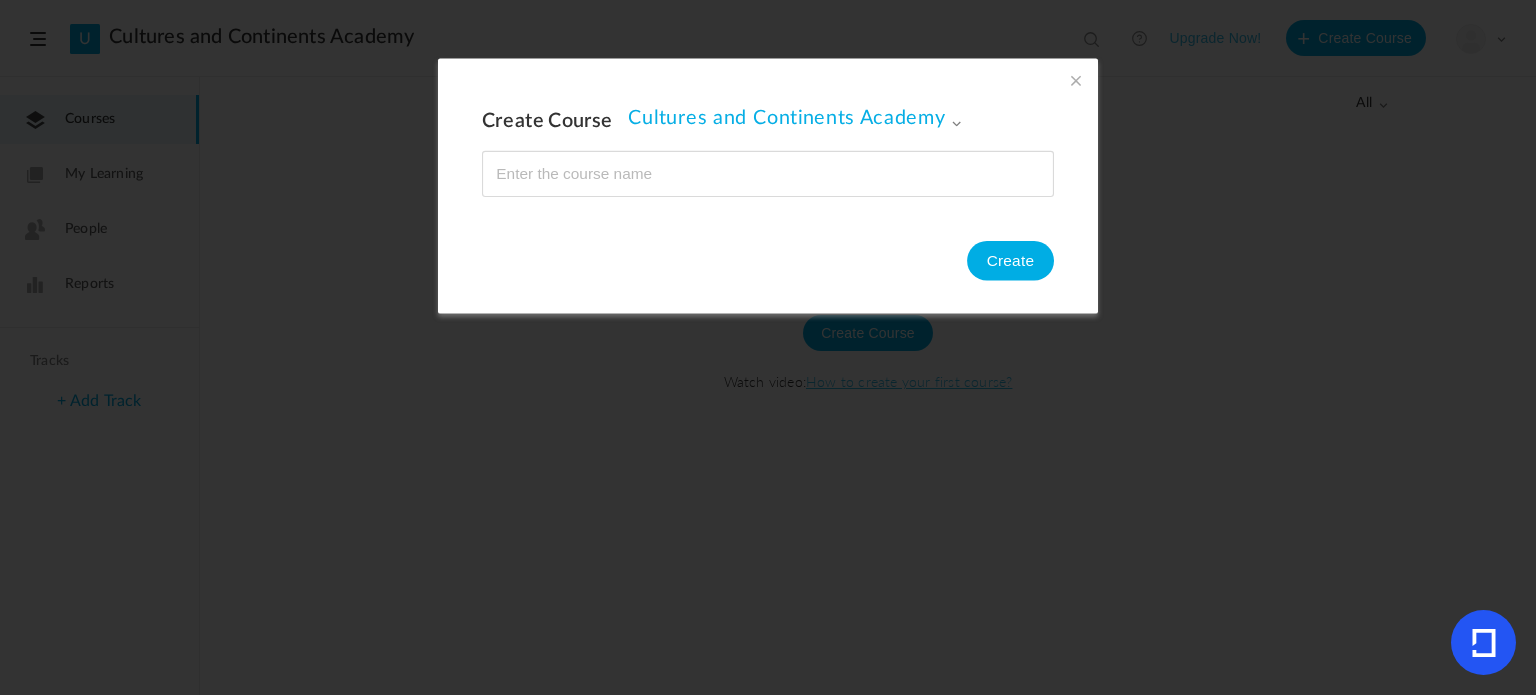 type on "a" 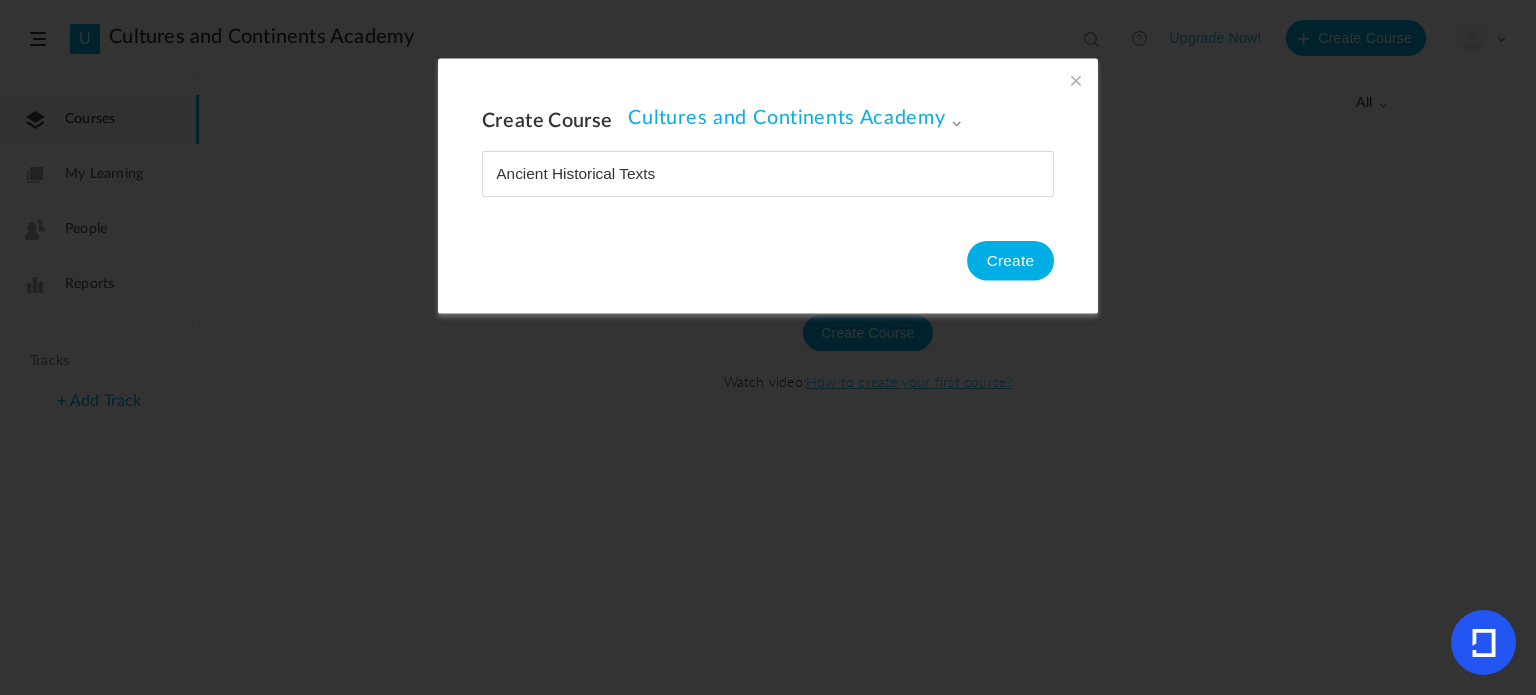 type on "Ancient Historical Texts" 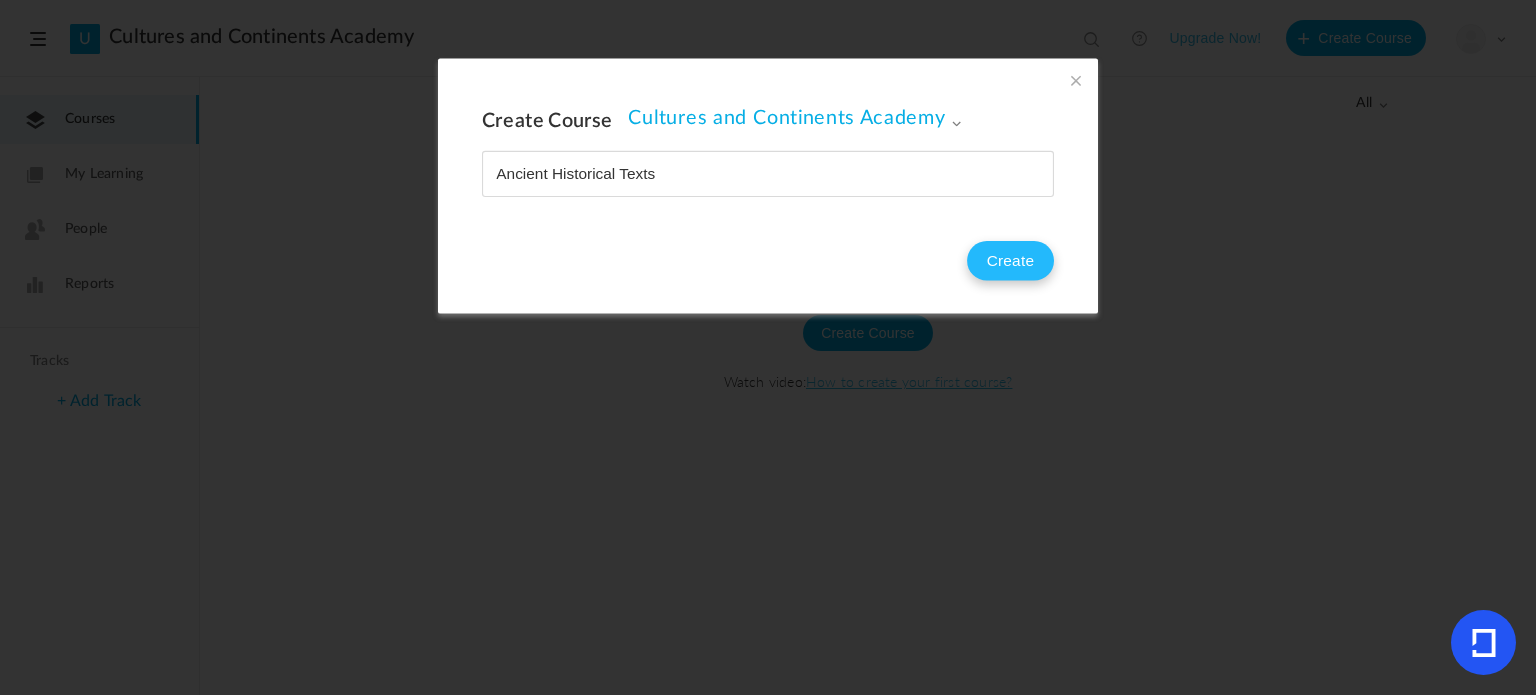 click on "Create" at bounding box center (1010, 261) 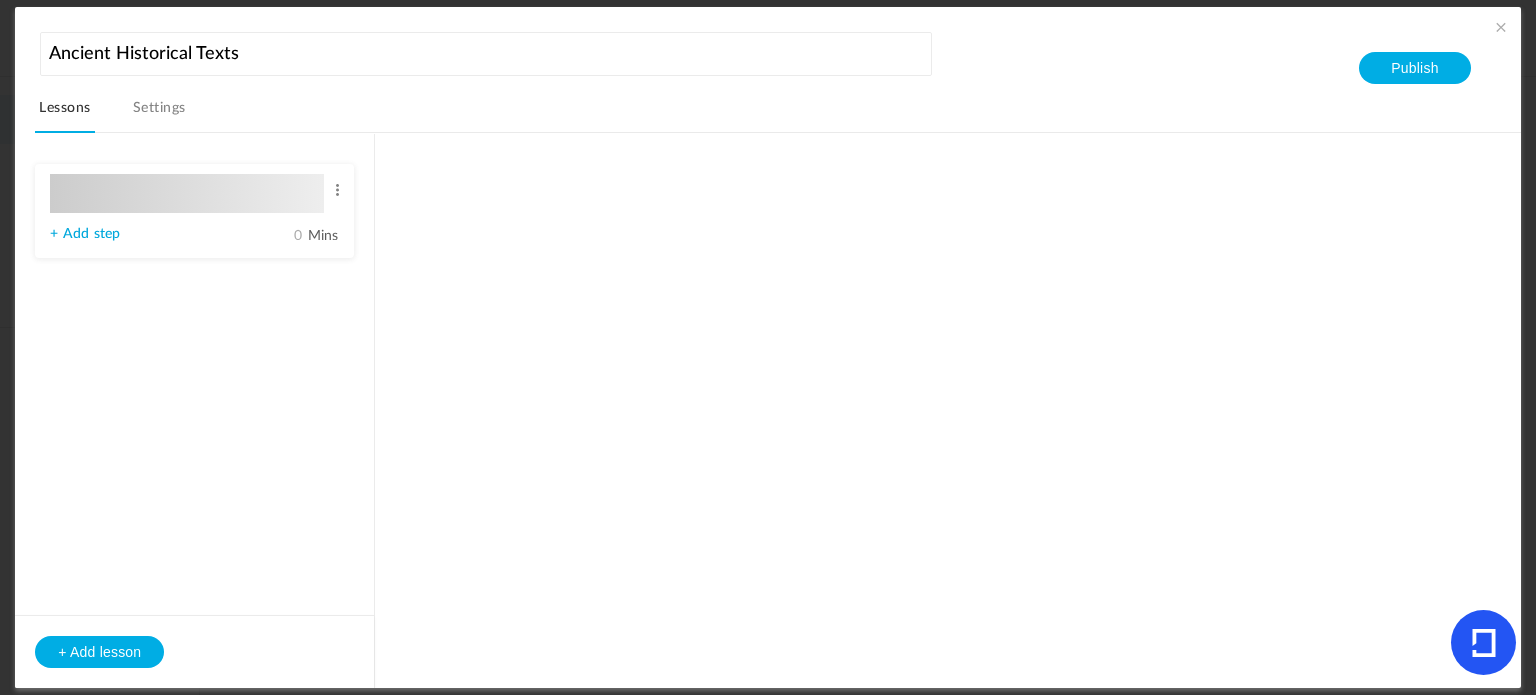 type on "Lesson 1" 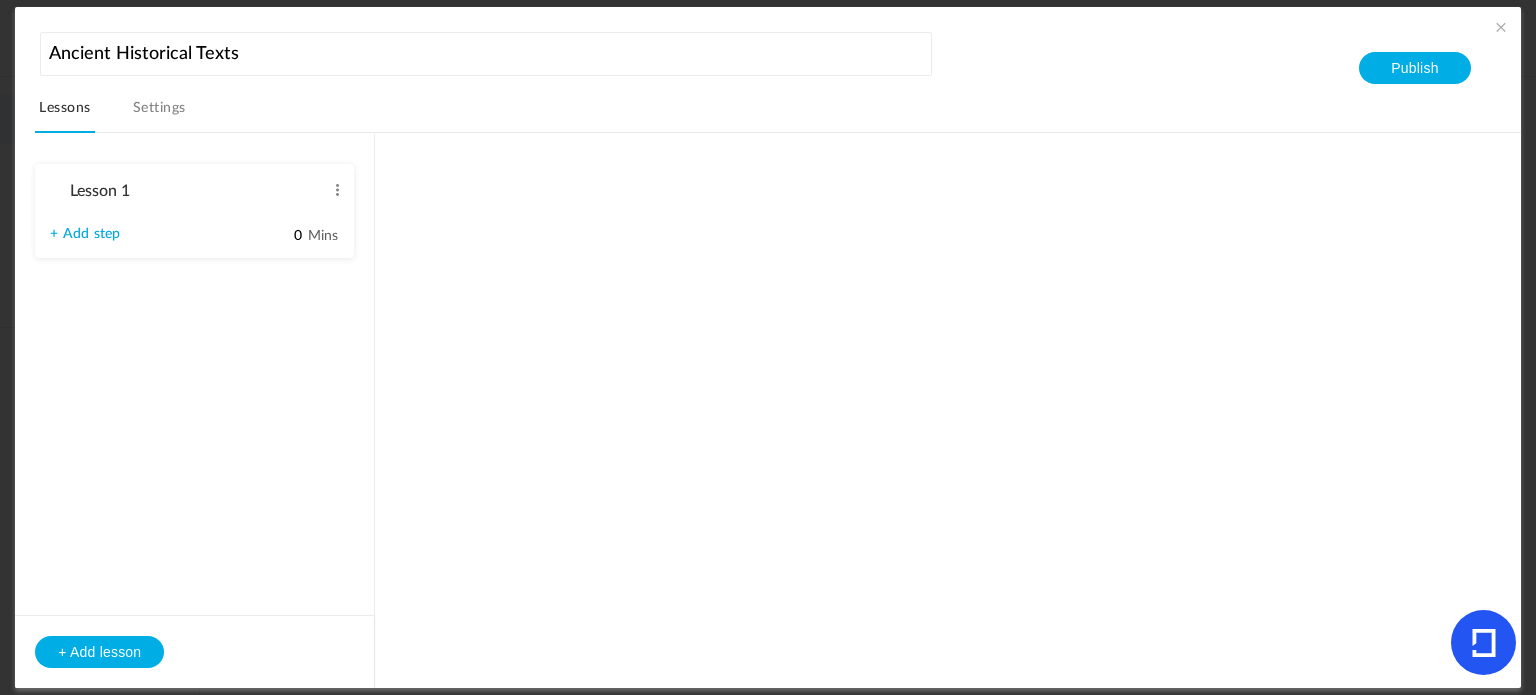 type on "Step 1" 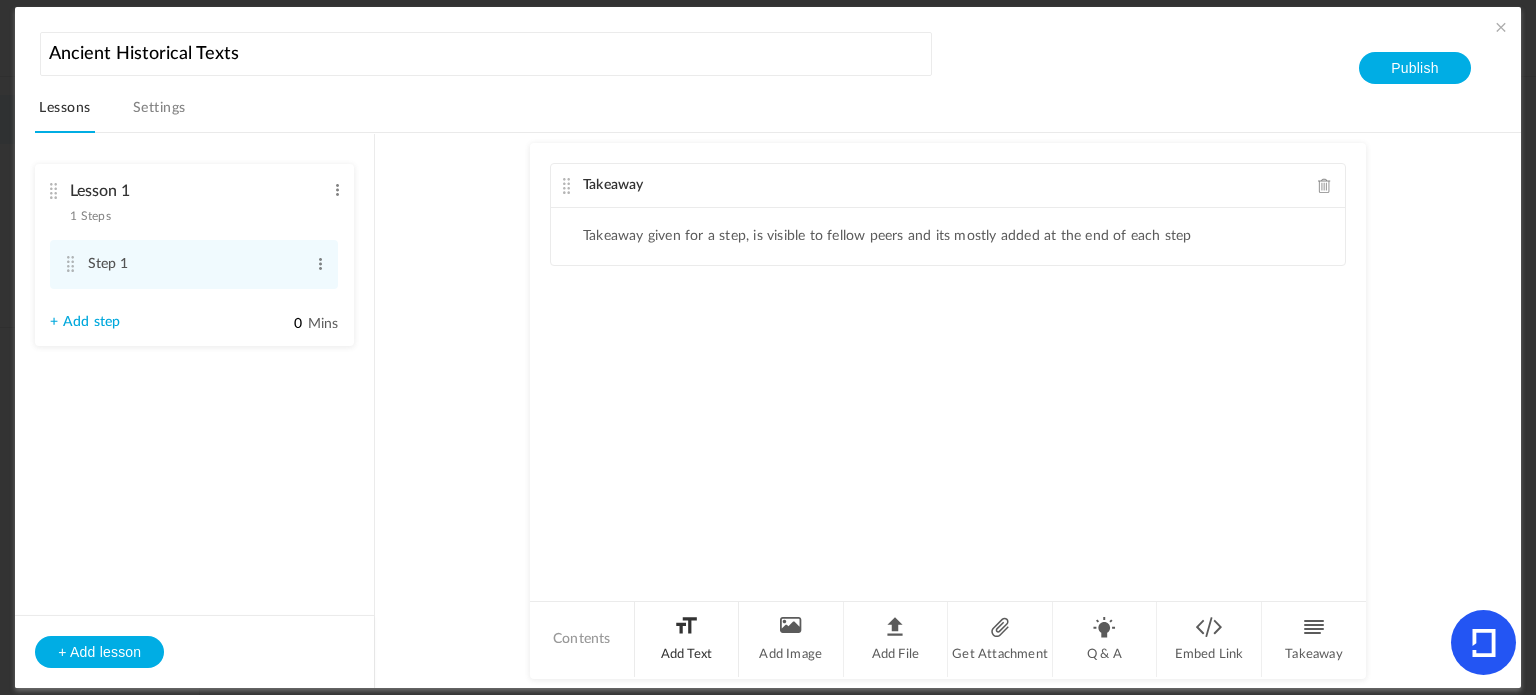 click on "Add Text" 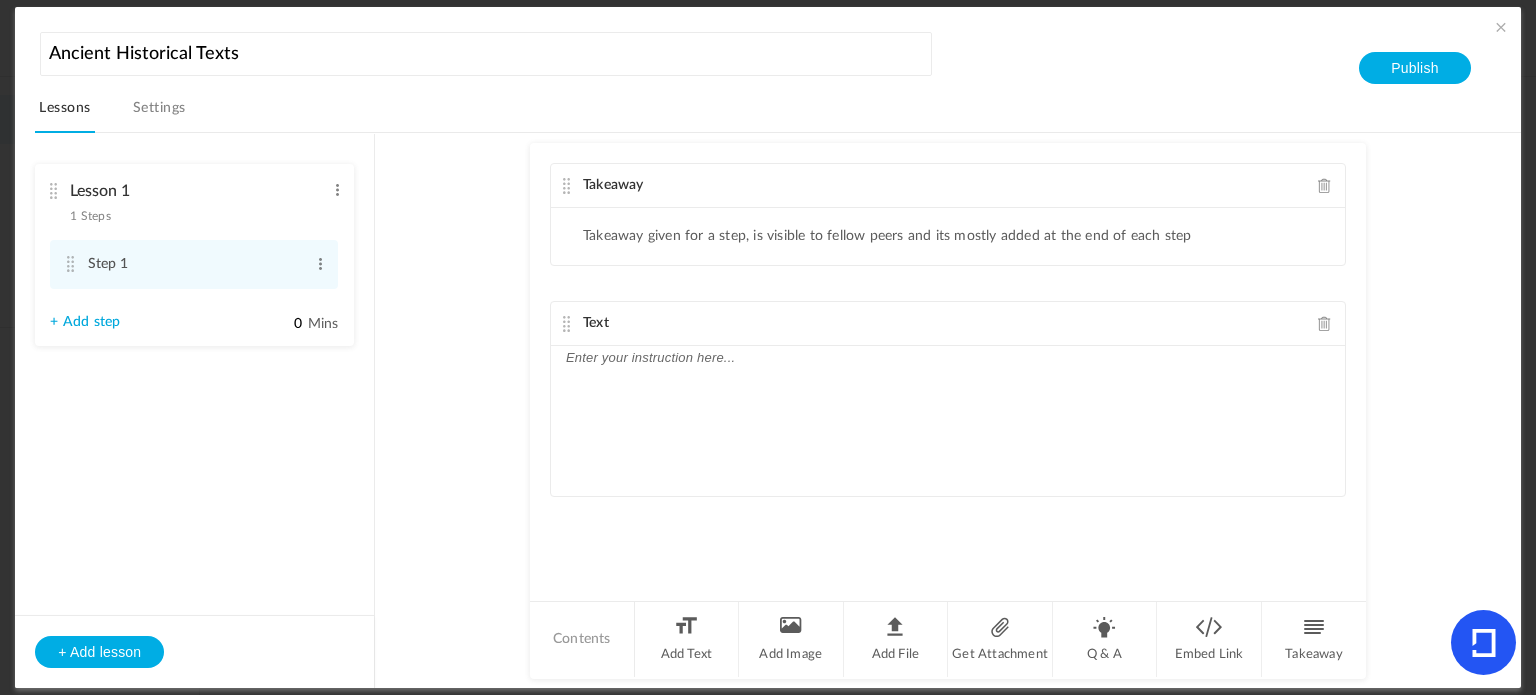 click at bounding box center (1501, 27) 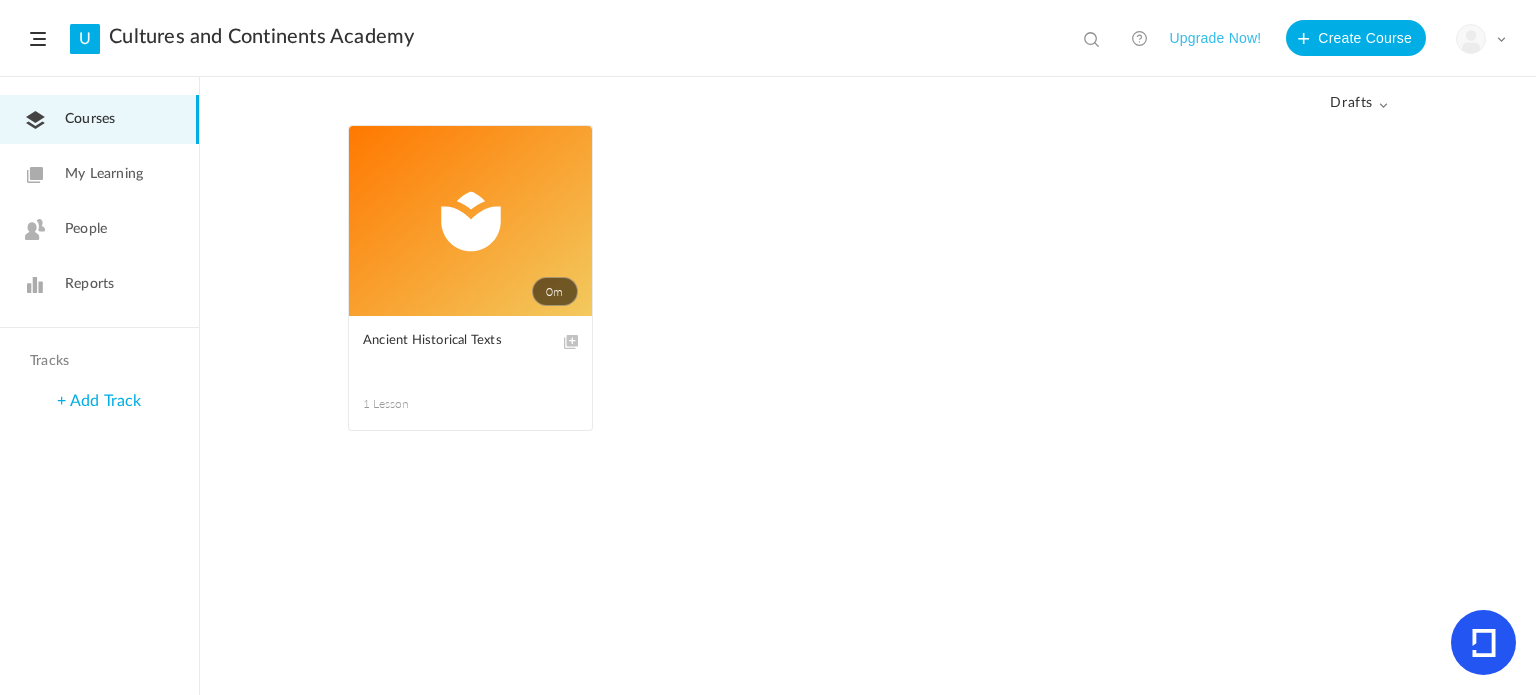 click 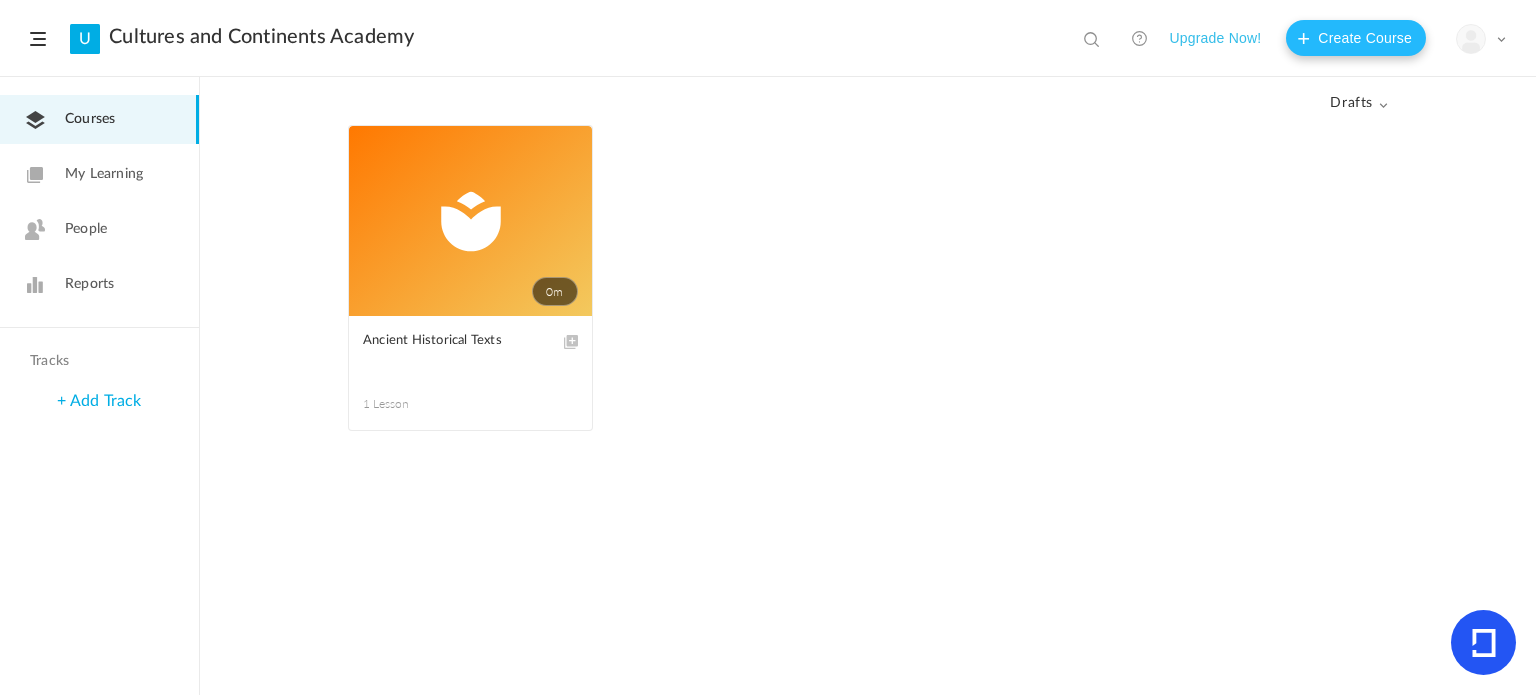 click on "Create Course" 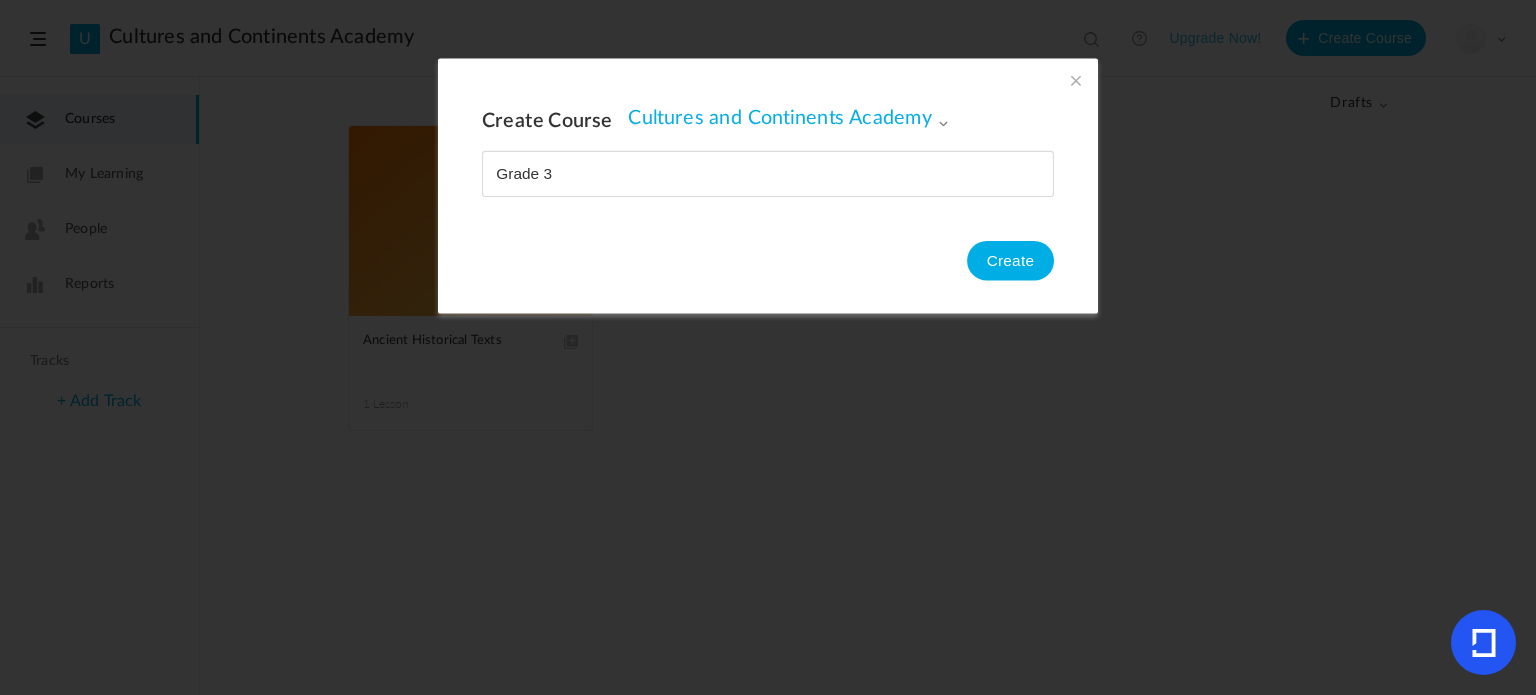 type on "Grade 3" 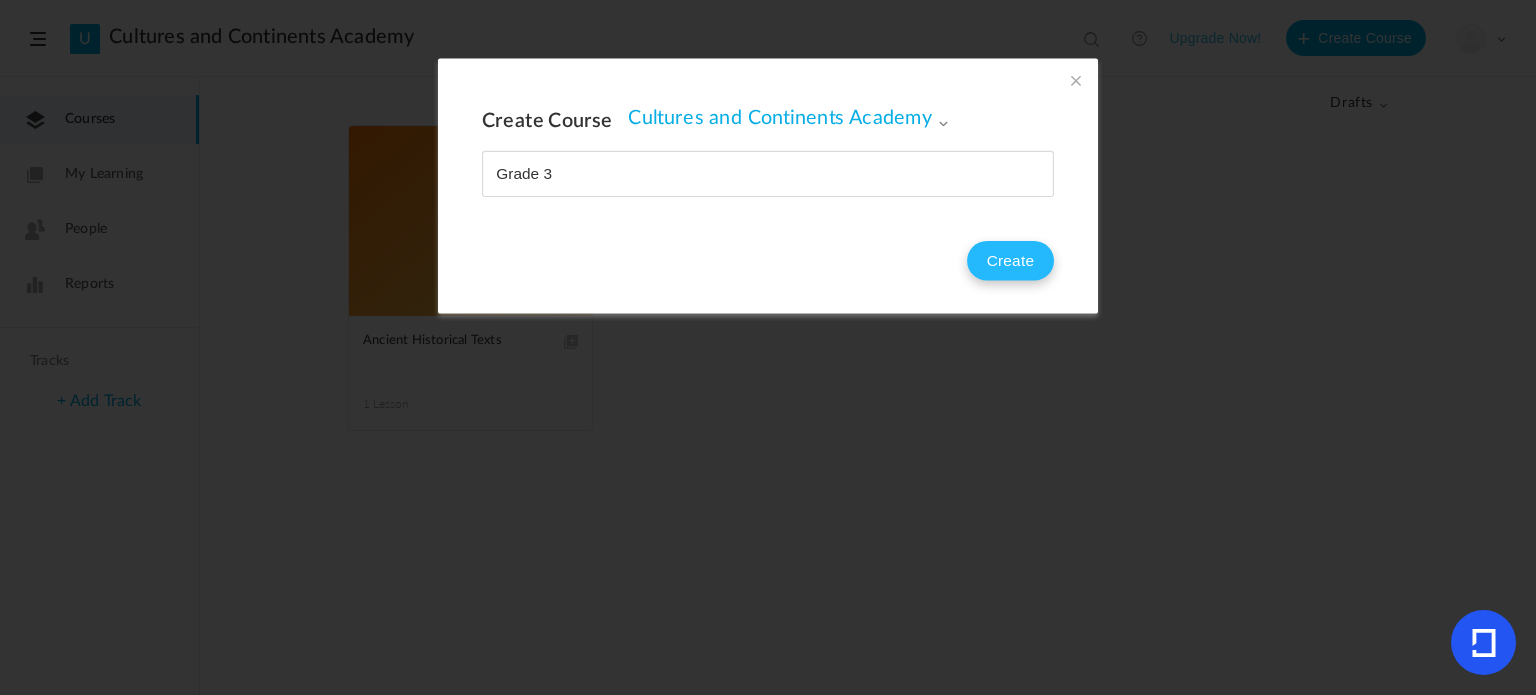 click on "Create" at bounding box center (1010, 261) 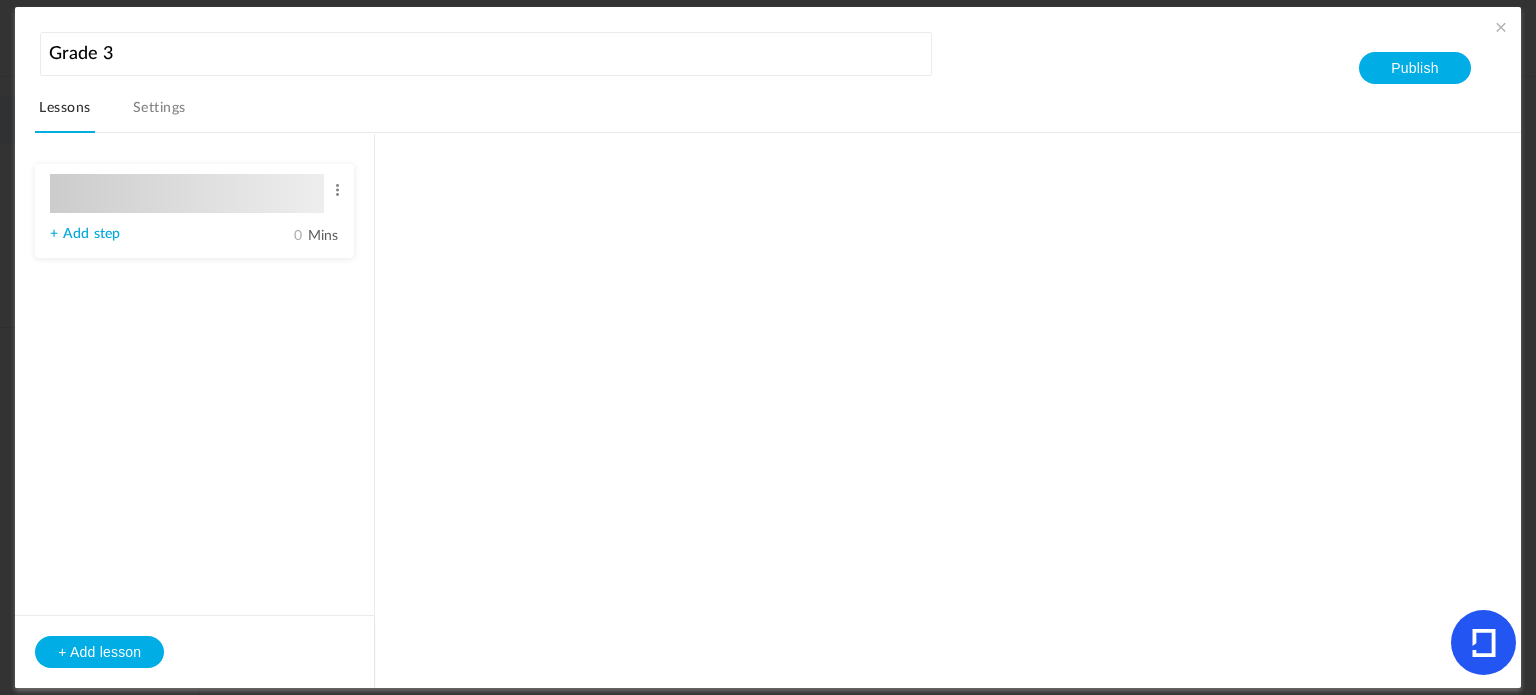 type on "Lesson 1" 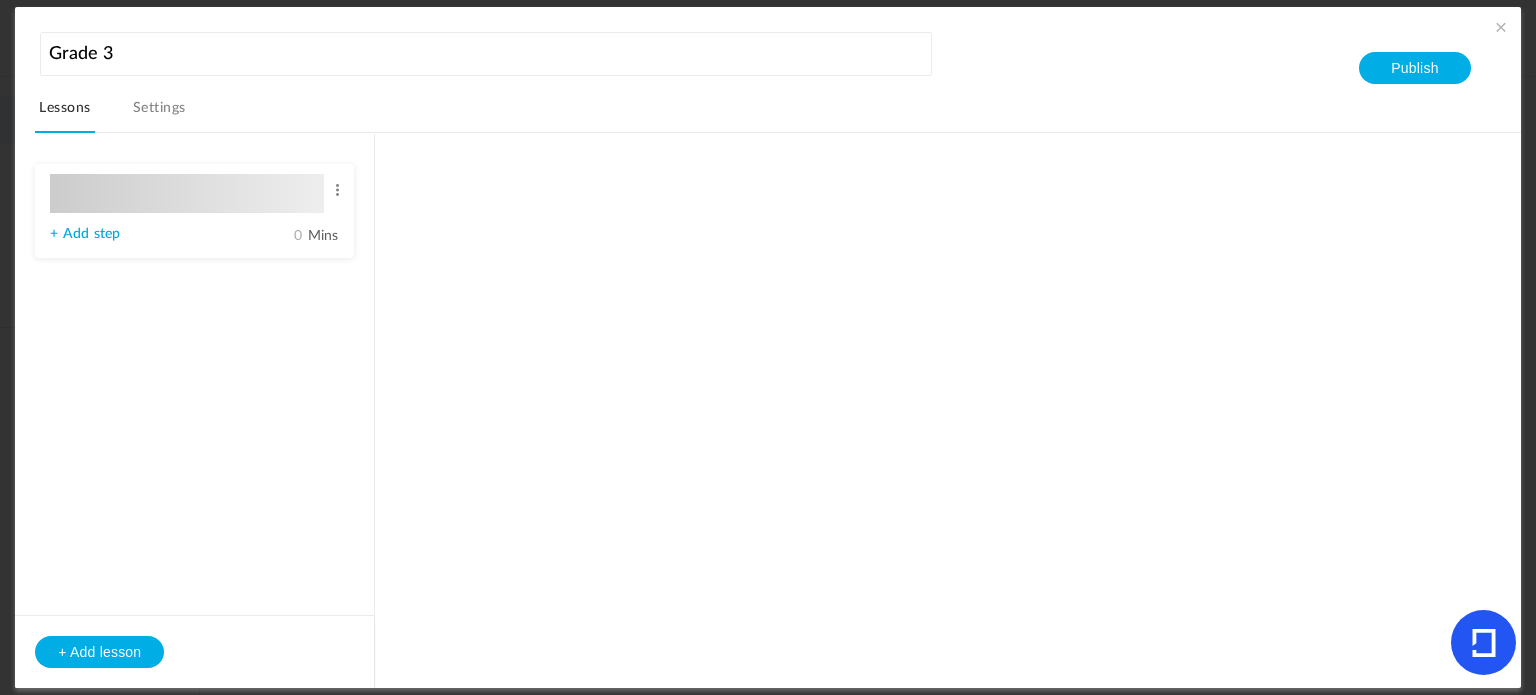 type on "0" 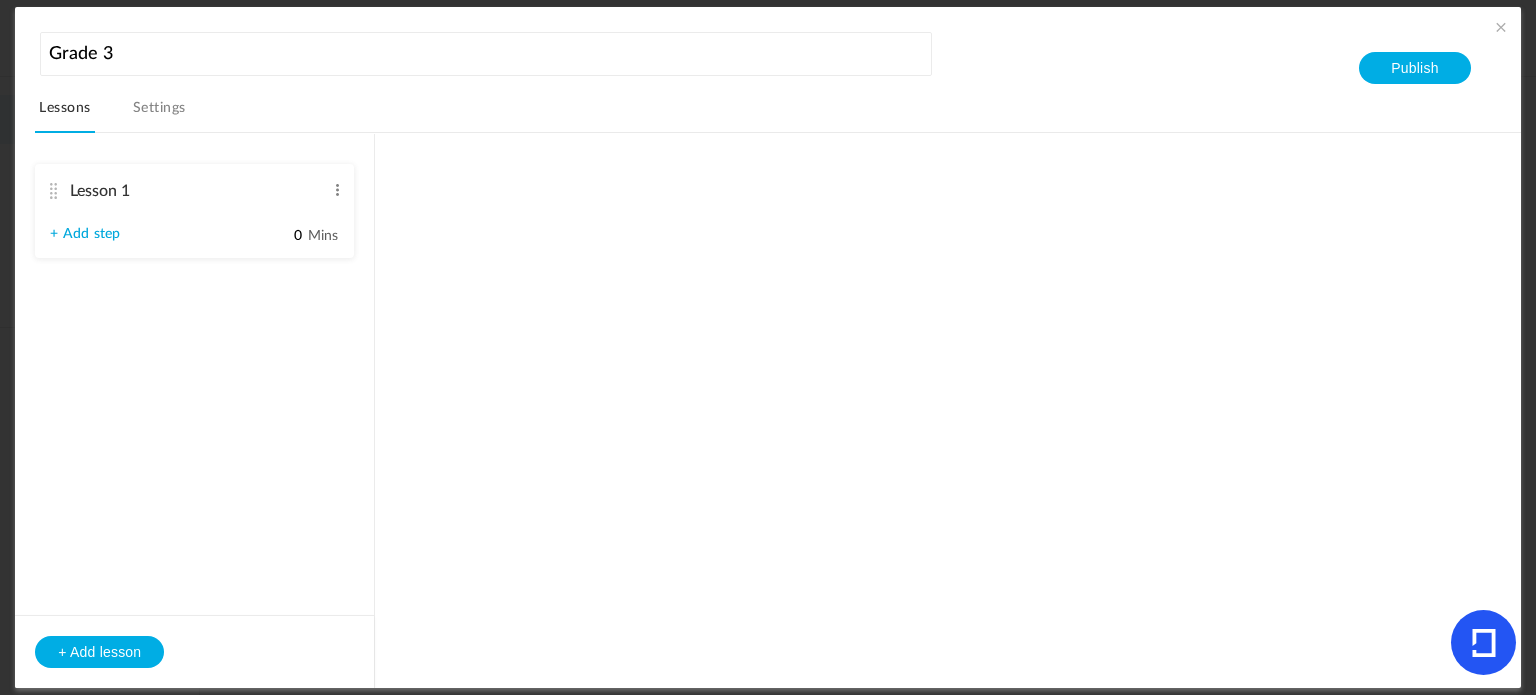 type on "Step 1" 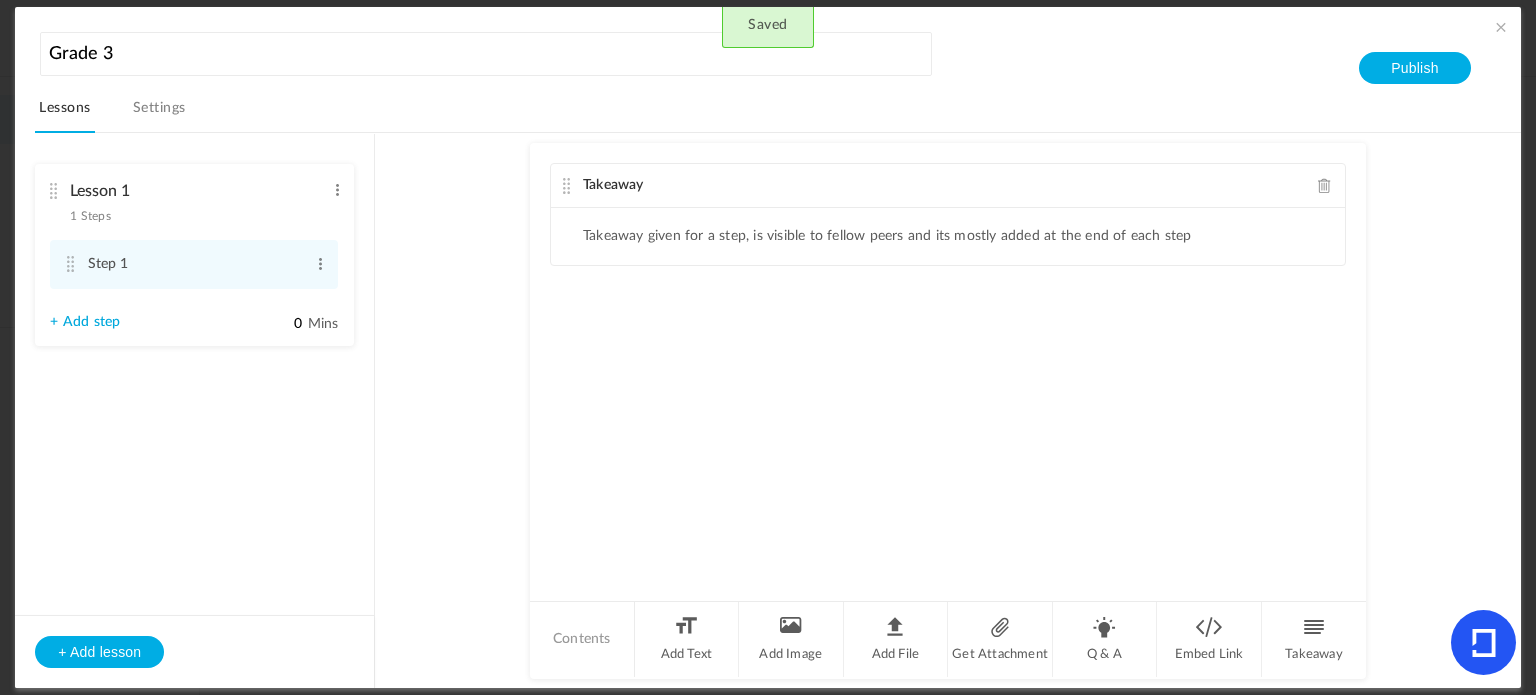 click at bounding box center [1501, 27] 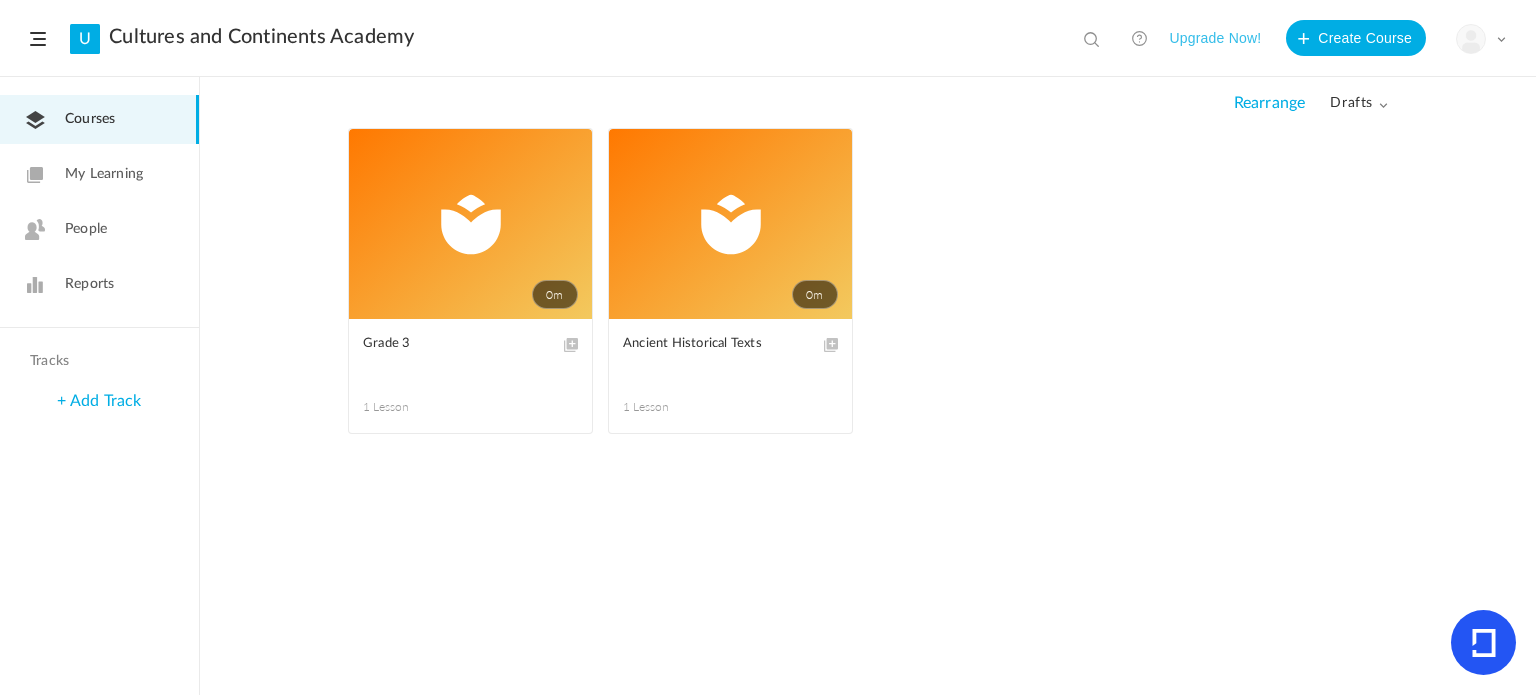 click on "0m
Edit
Delete
Grade 3
1 Lesson
This course is no longer available
0m
Edit
Delete
Ancient Historical Texts
1 Lesson
This course is no longer available" 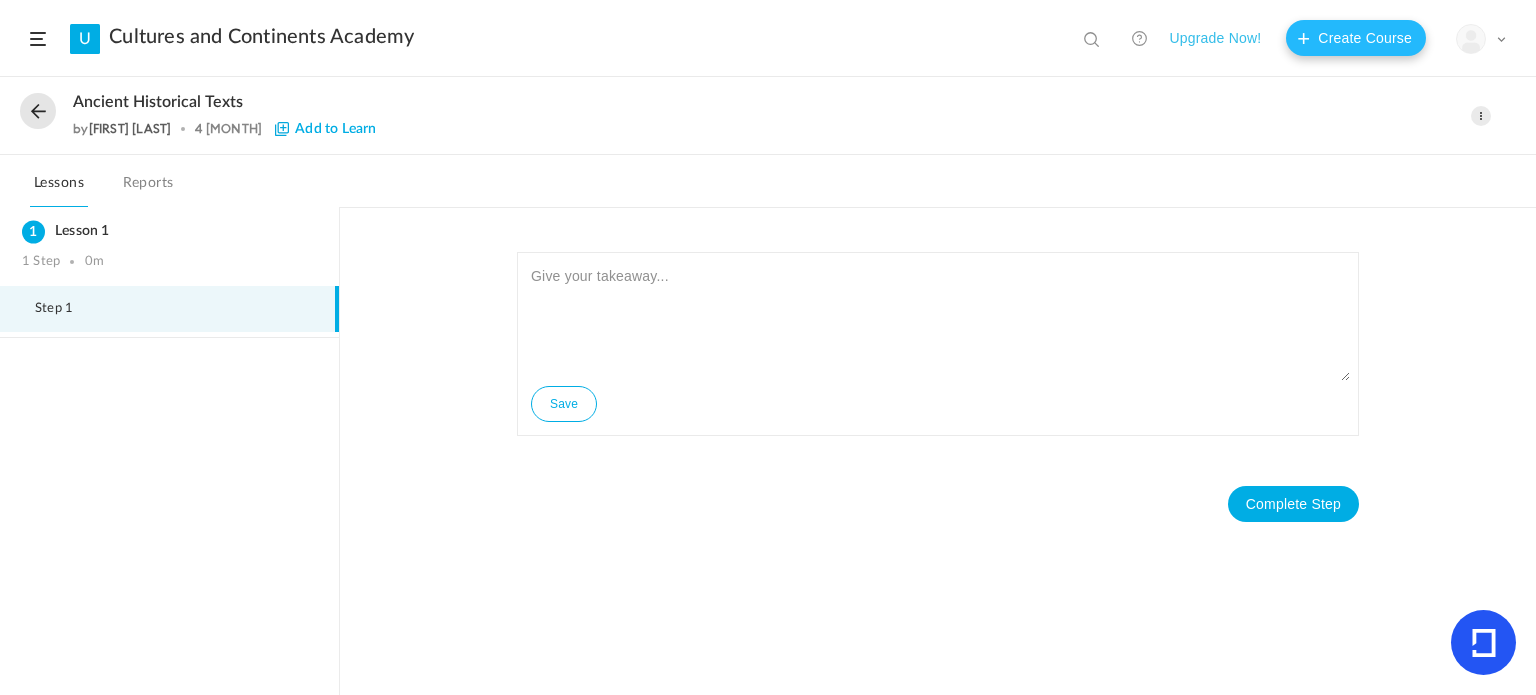 click on "Create Course" 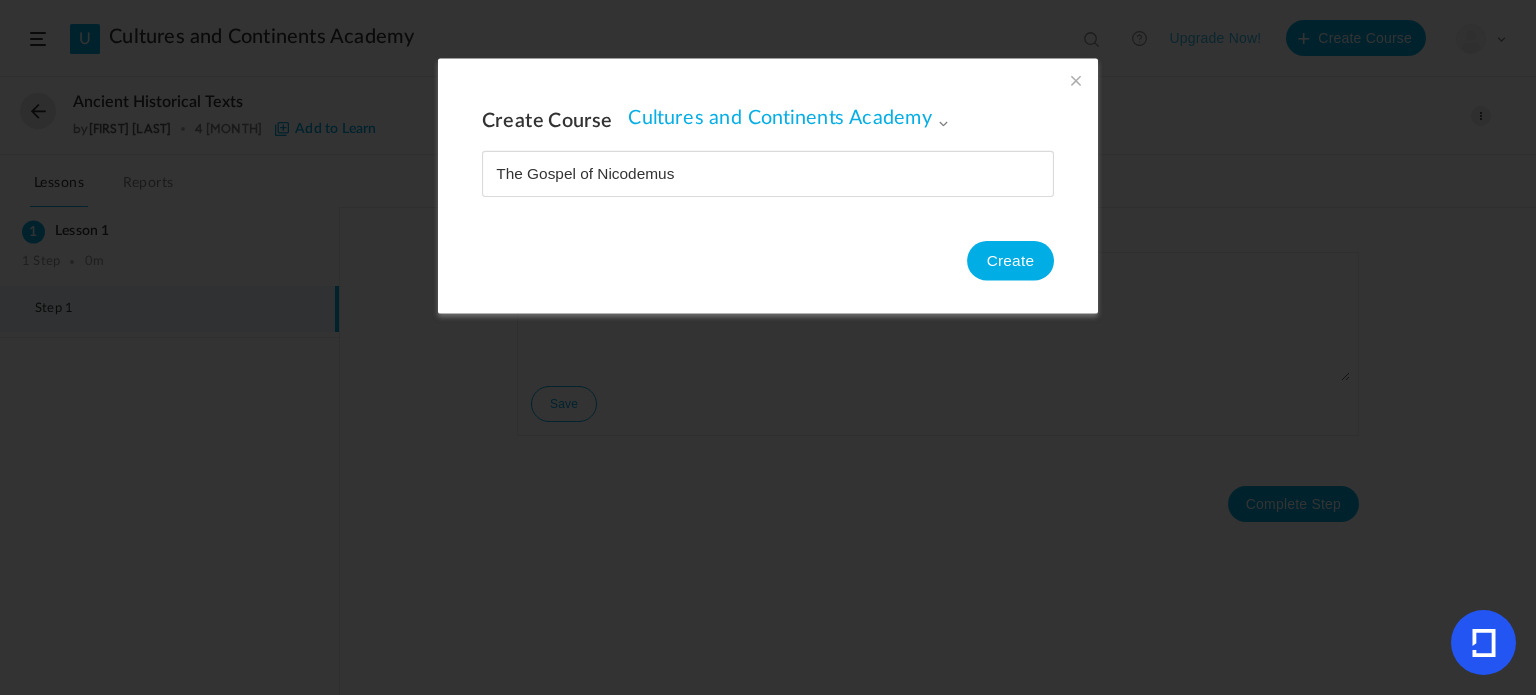 type on "The Gospel of Nicodemus" 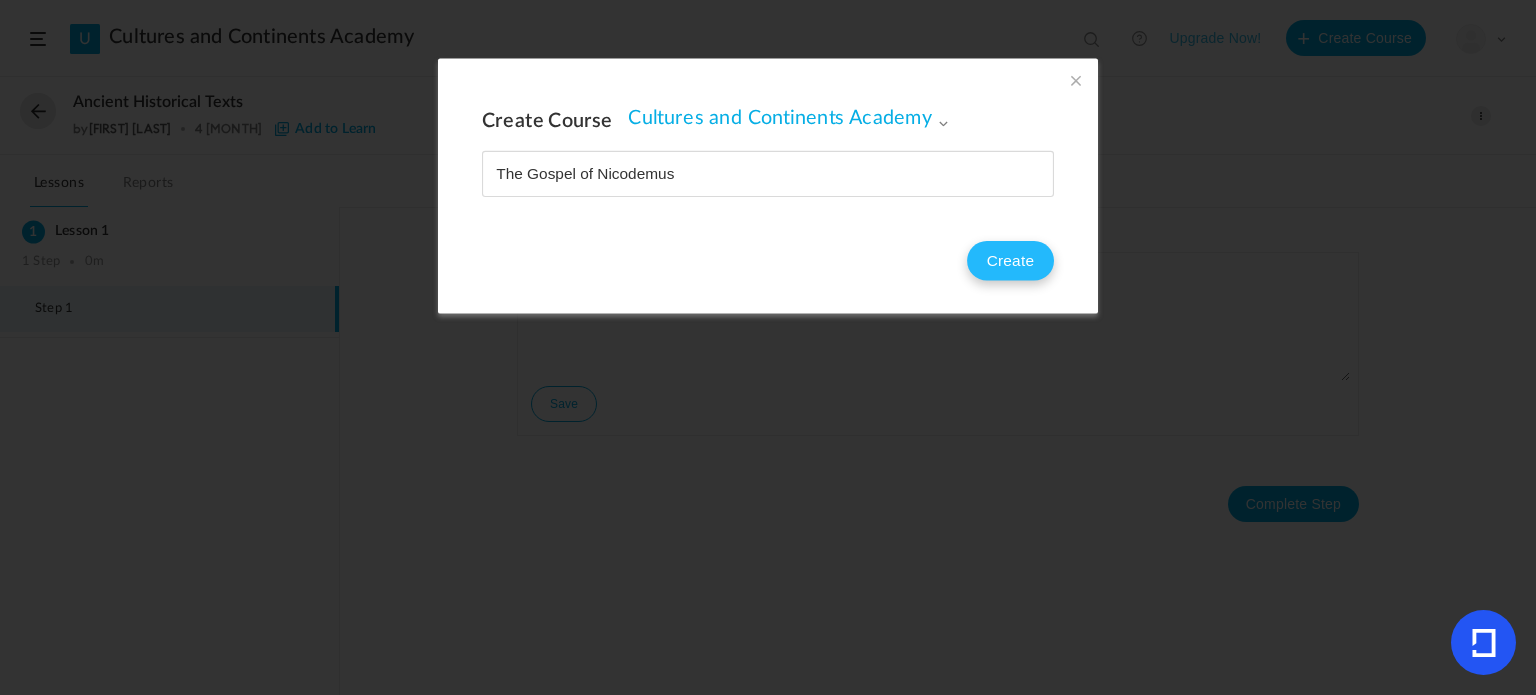 click on "Create" at bounding box center [1010, 261] 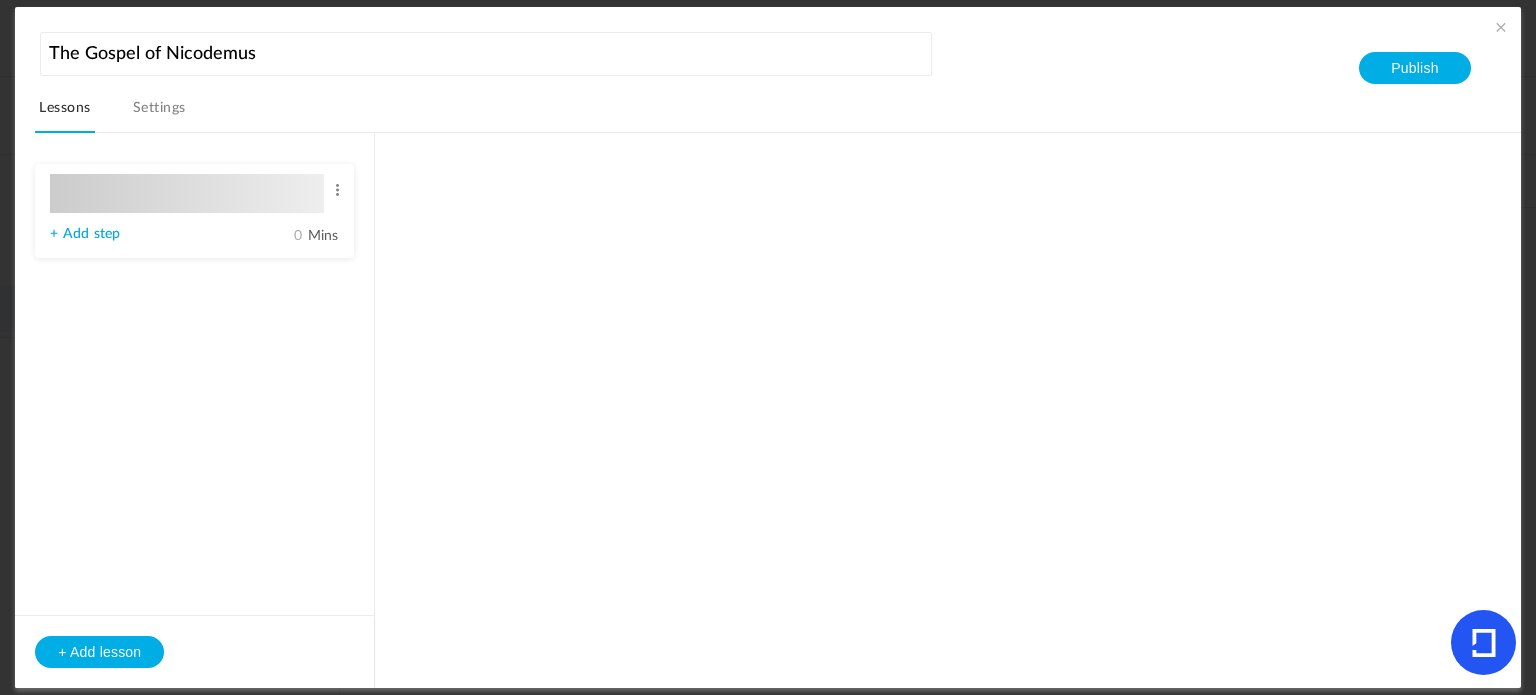 type on "Lesson 1" 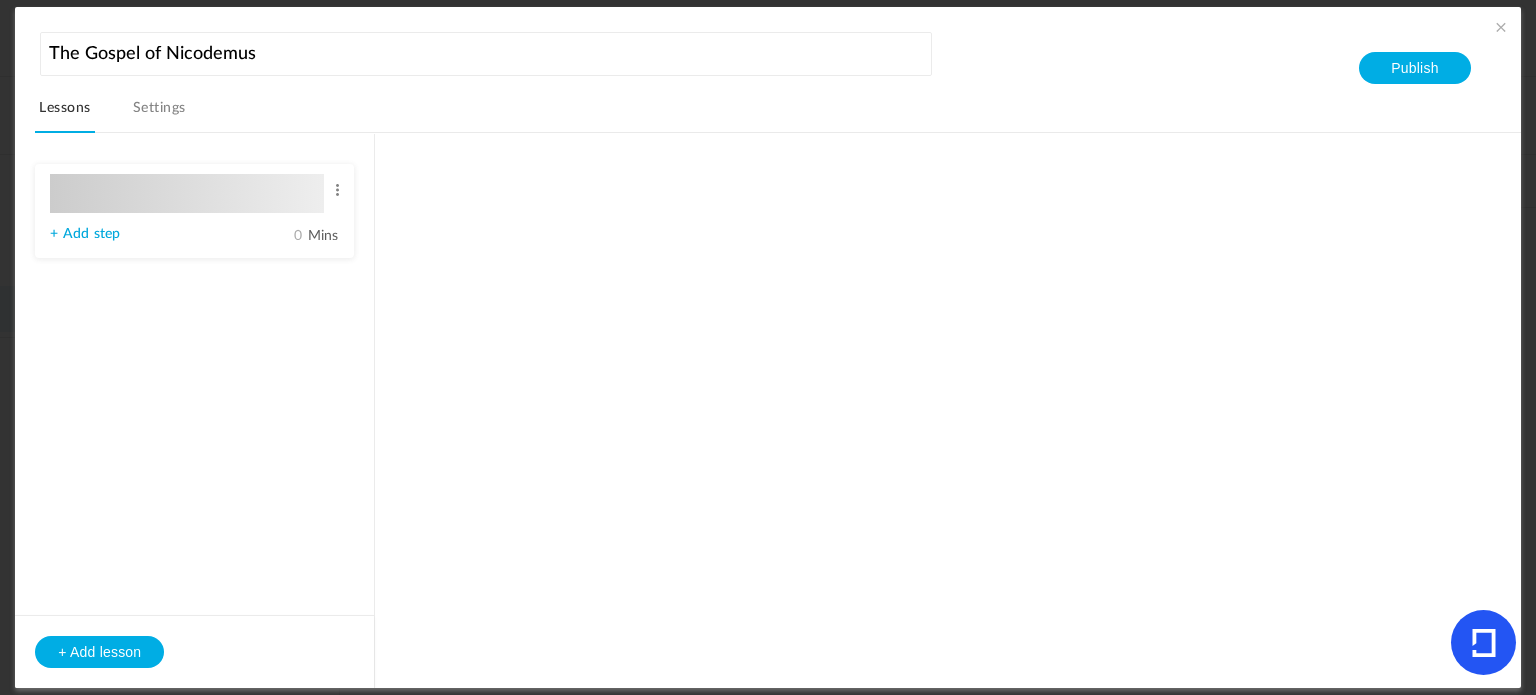 type on "0" 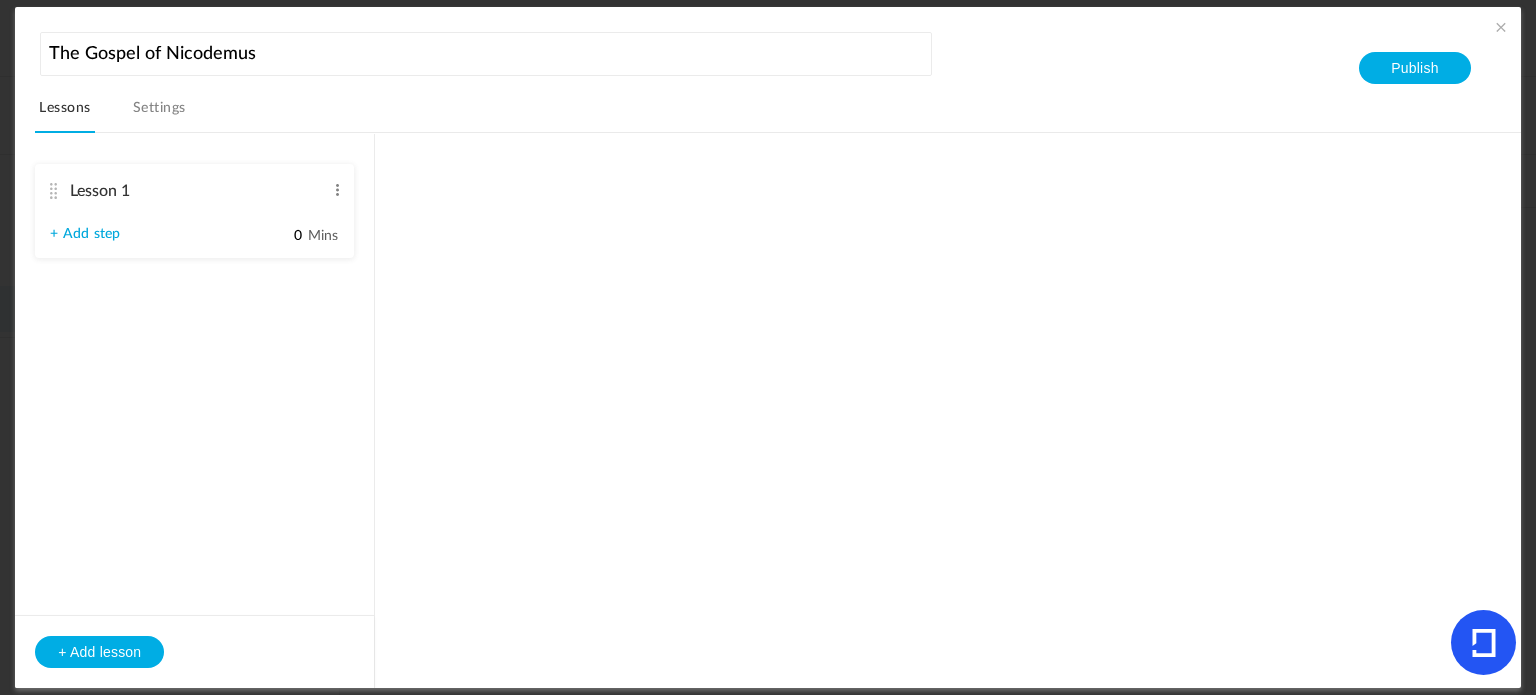 type on "Step 1" 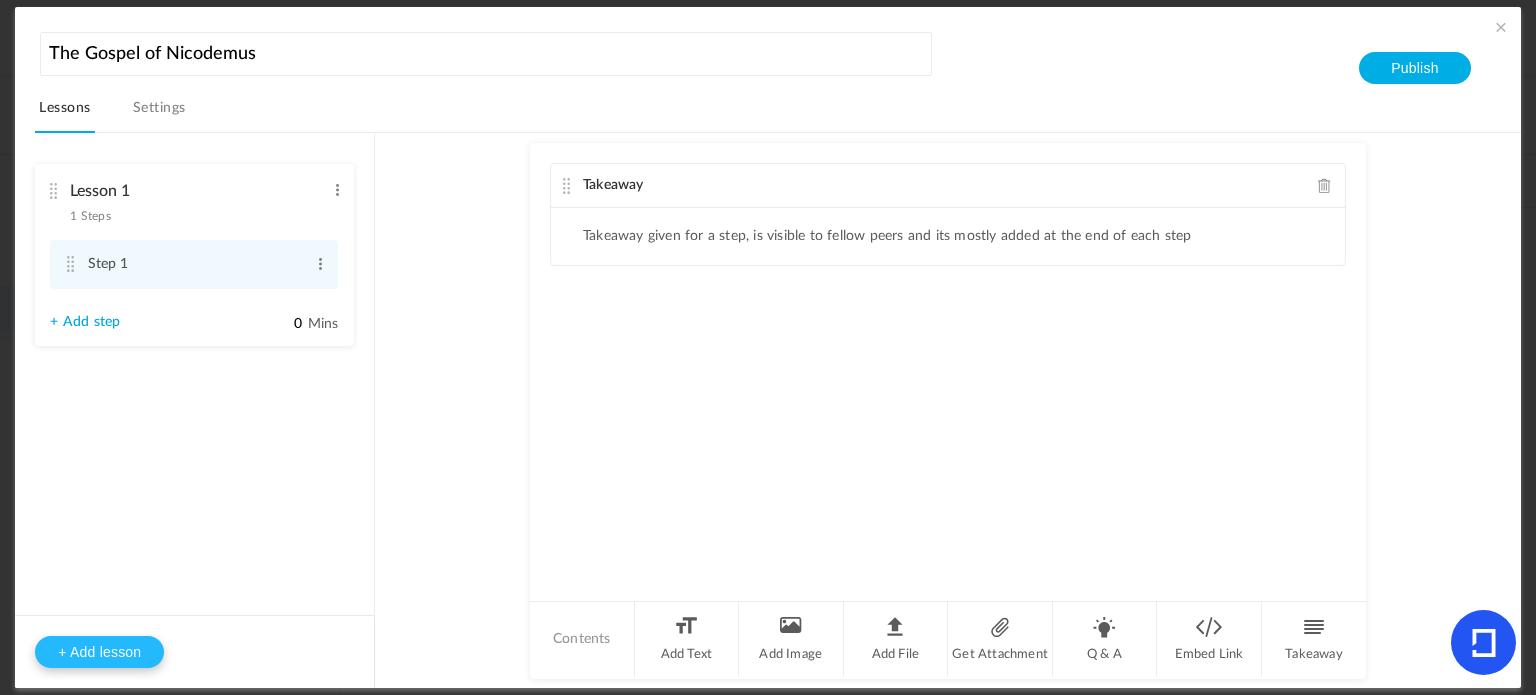 click on "+ Add lesson" at bounding box center [99, 652] 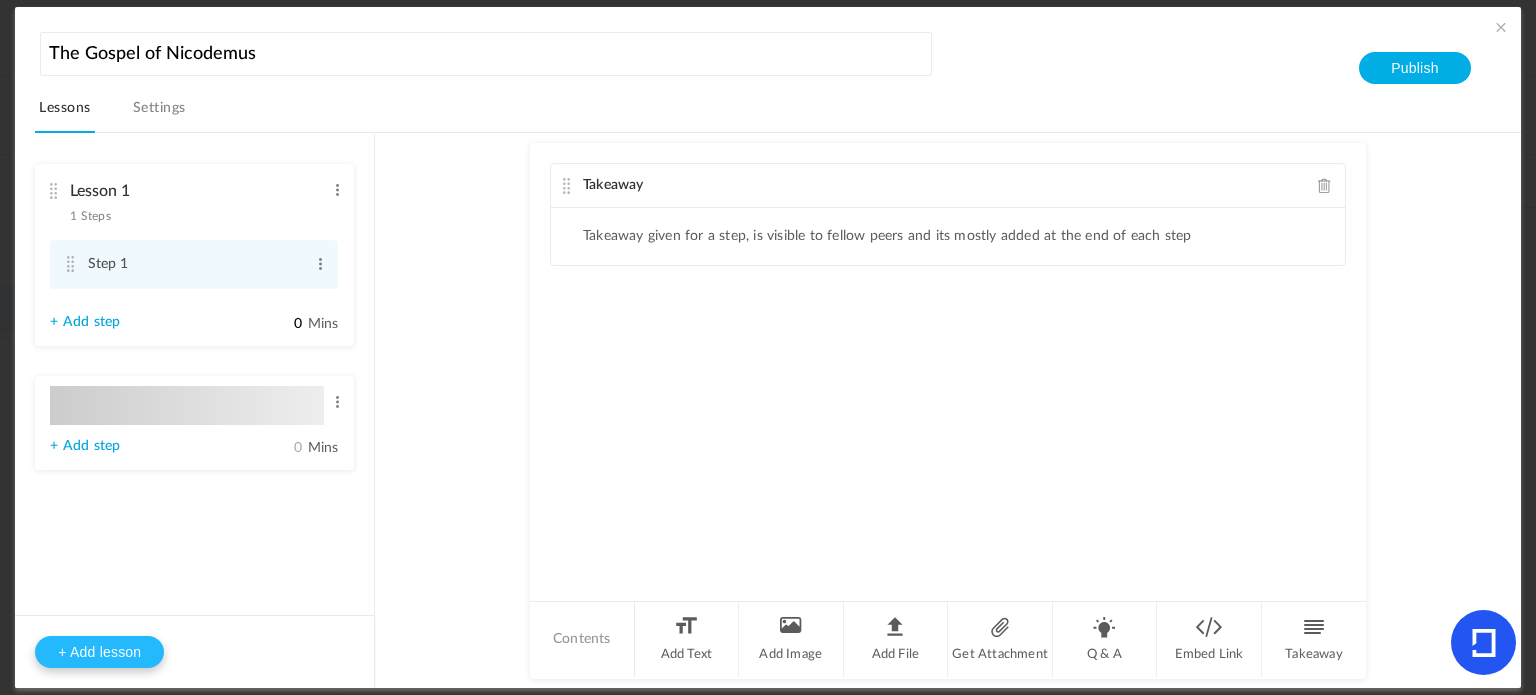type on "Lesson 2" 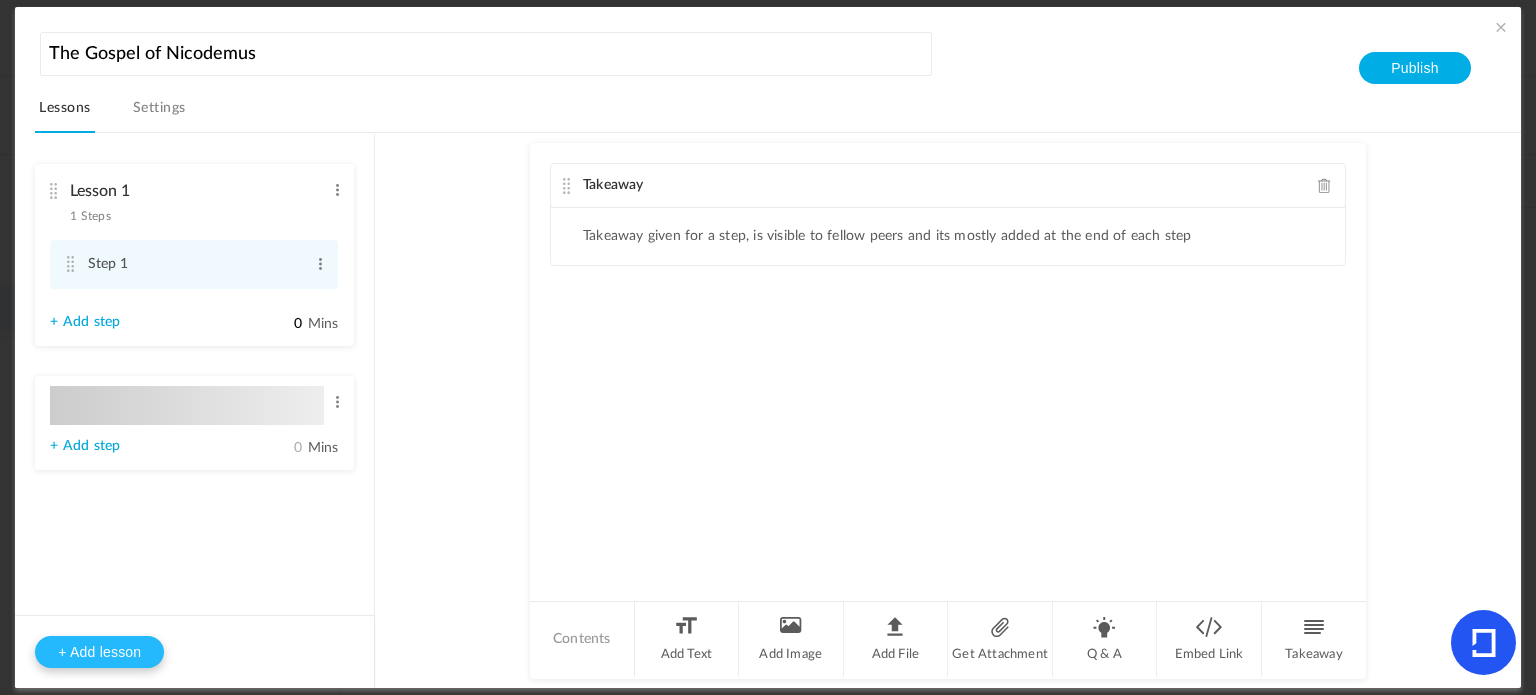 type on "0" 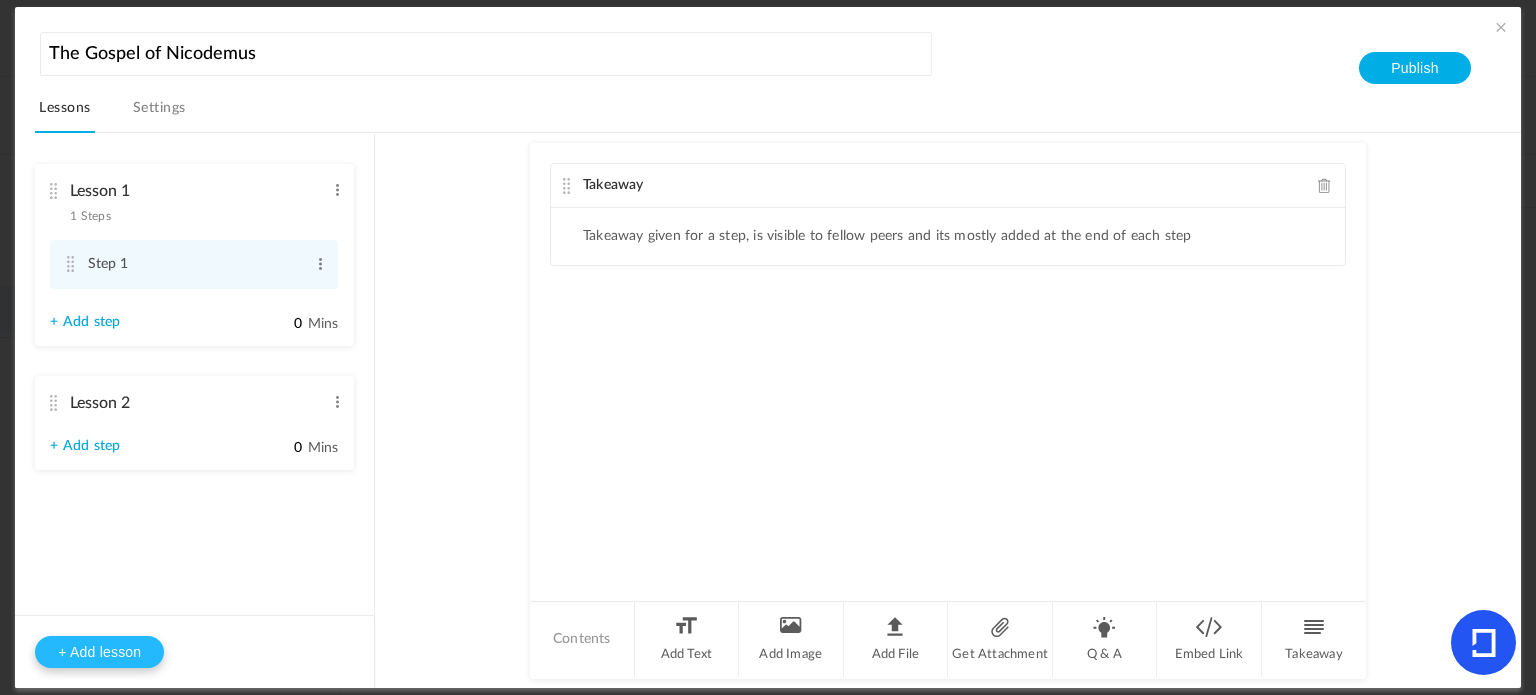 type on "Step 1" 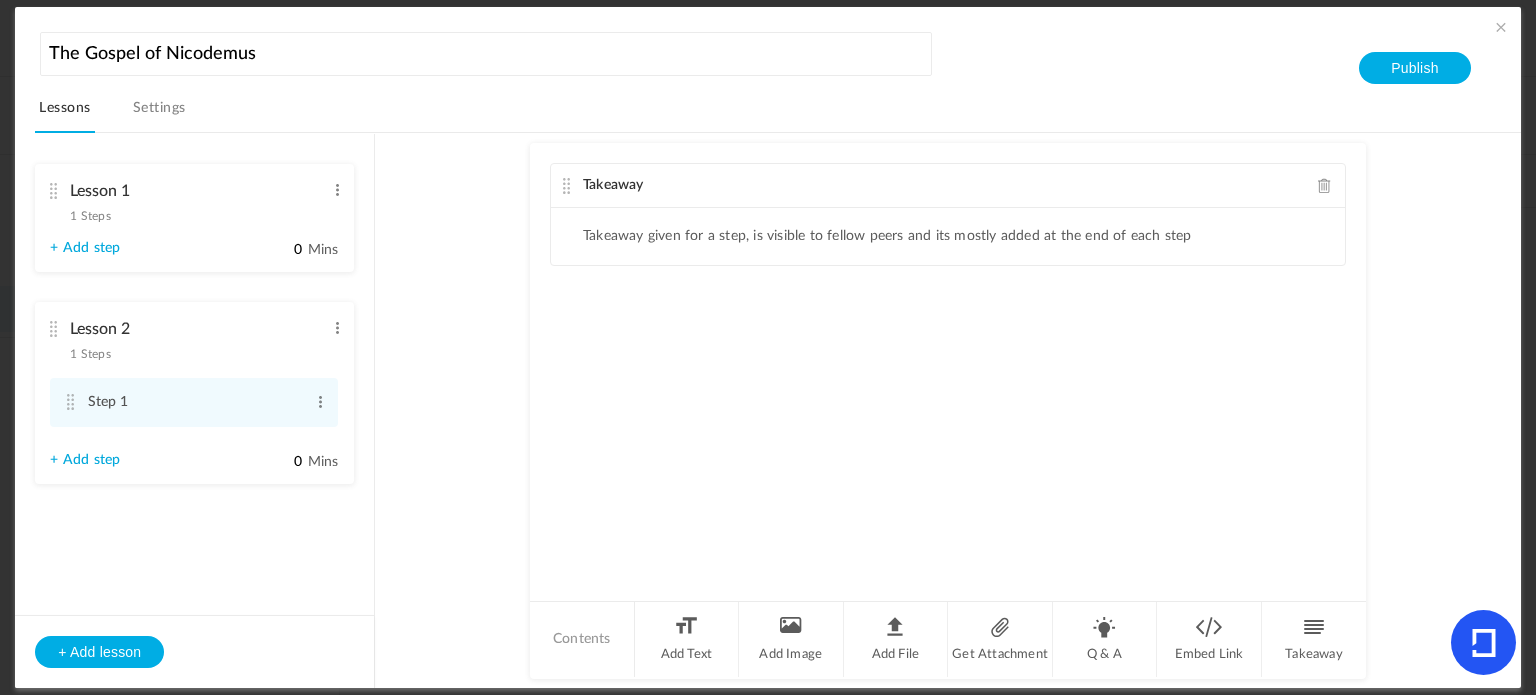 click at bounding box center [1501, 27] 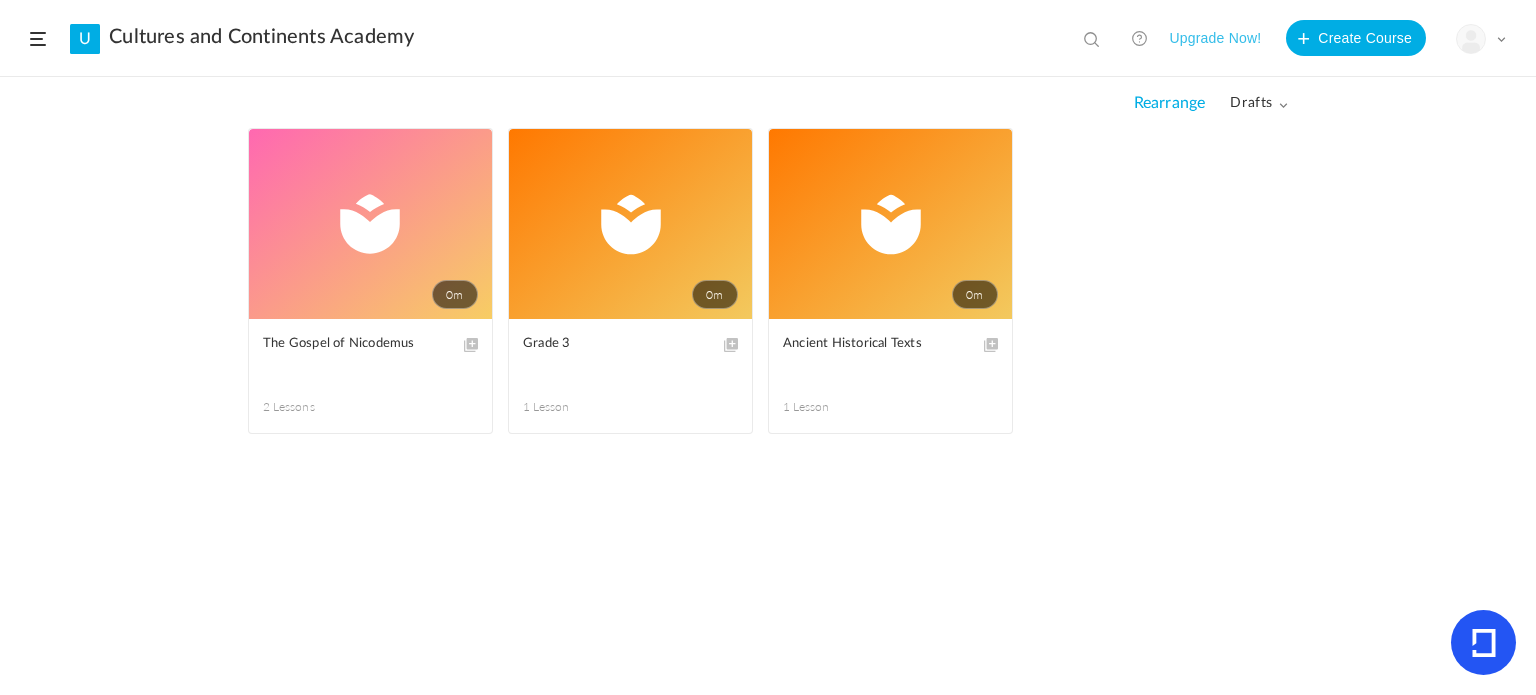click 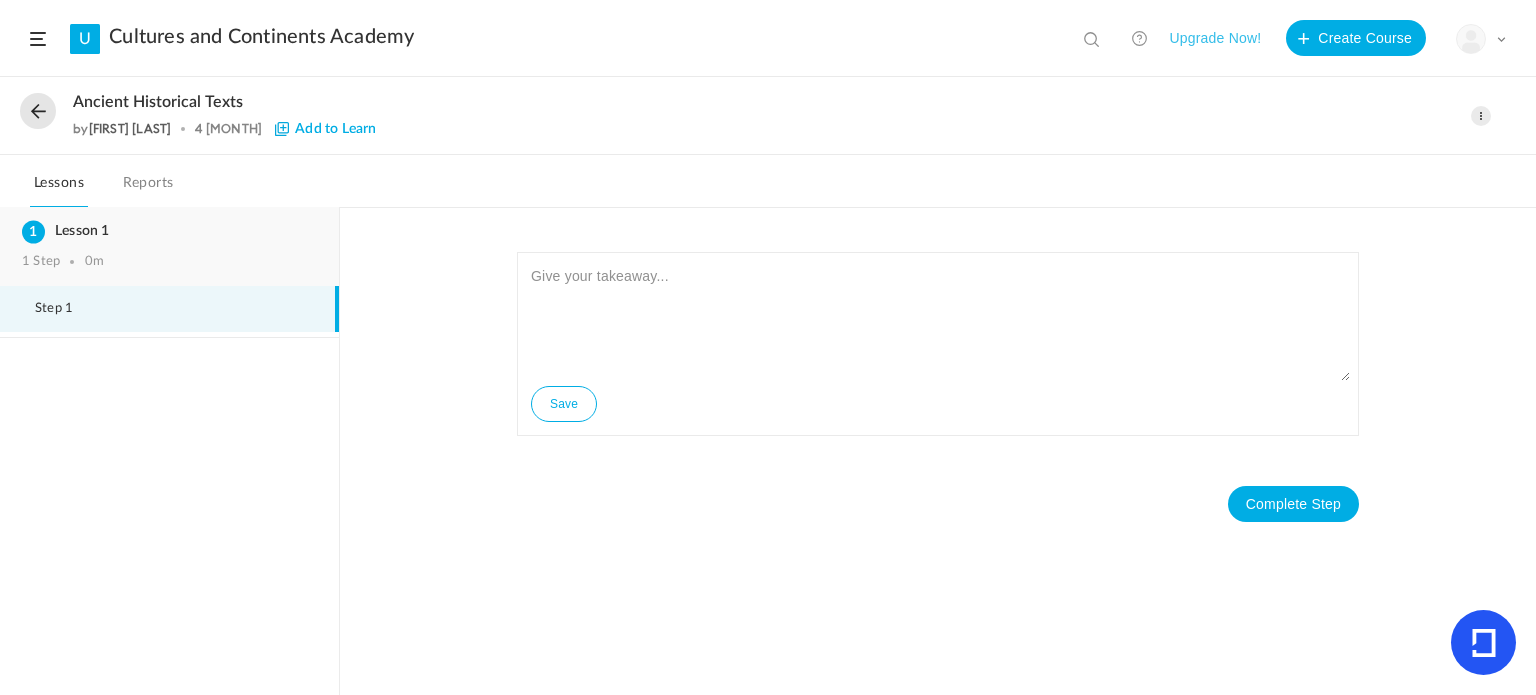 click on "Lesson 1" at bounding box center (169, 231) 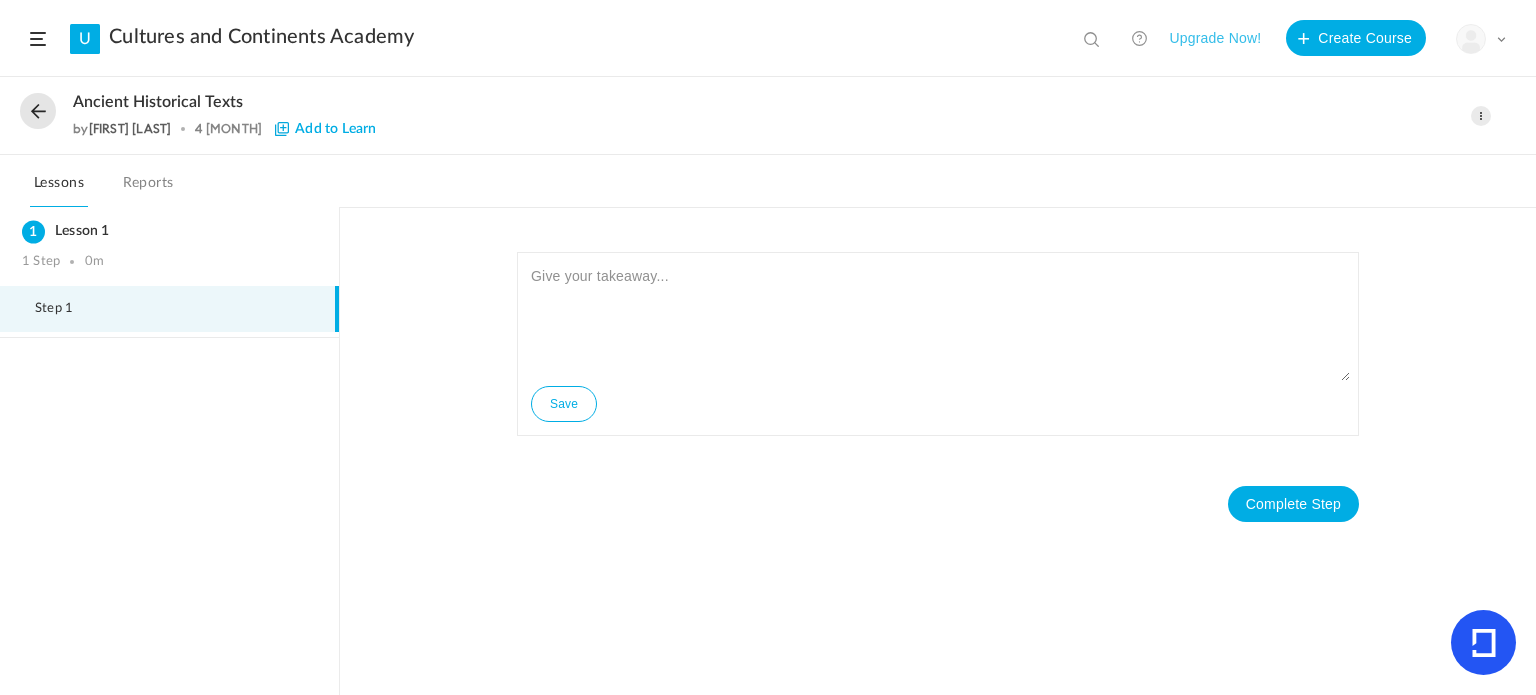 click on "Lessons" 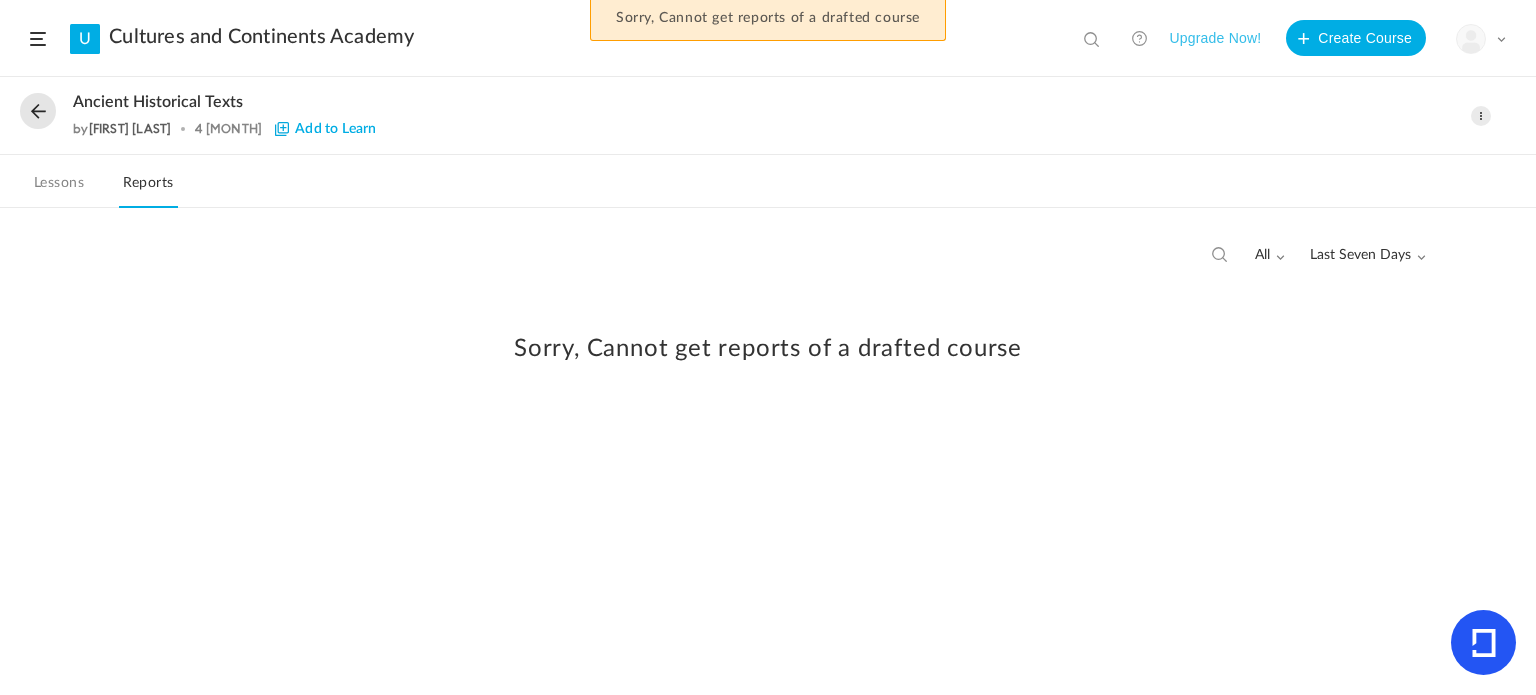 click on "Lessons" 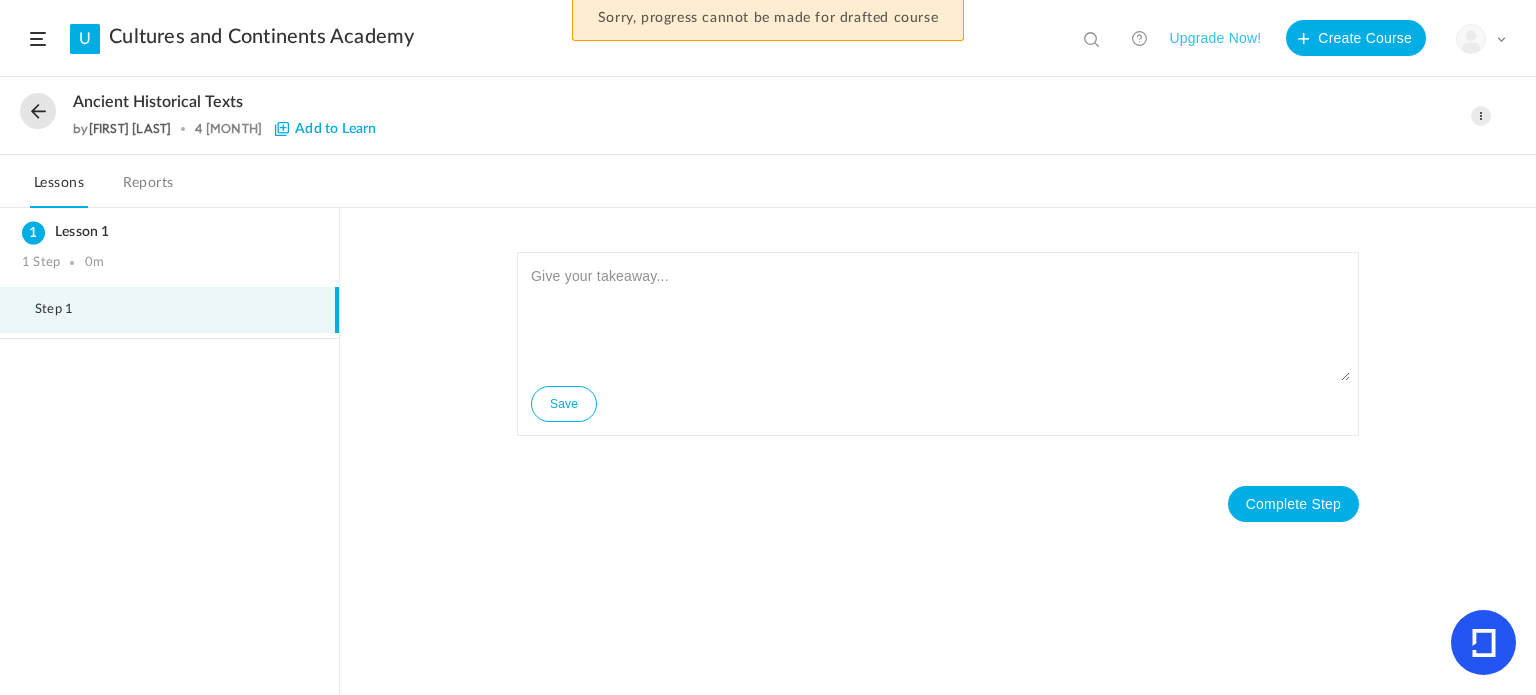 click 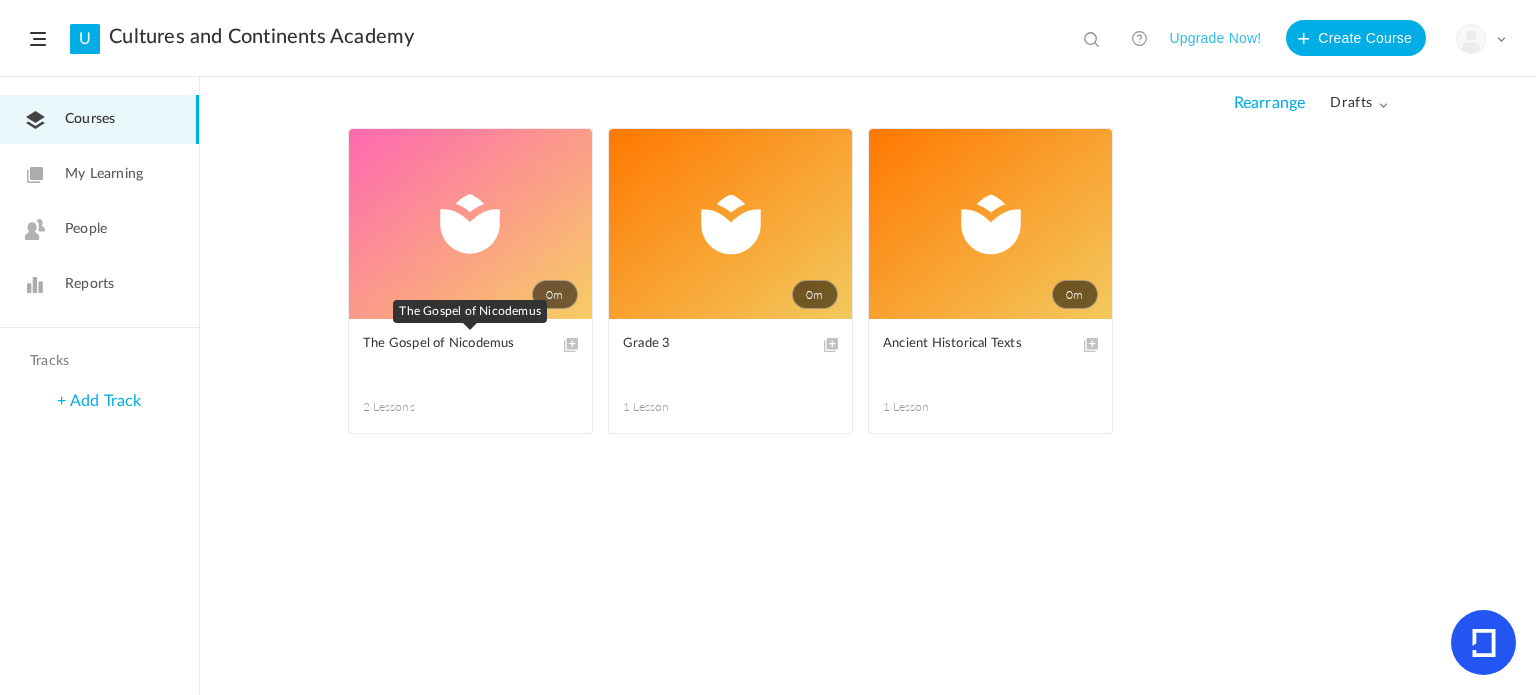 click on "The Gospel of Nicodemus" 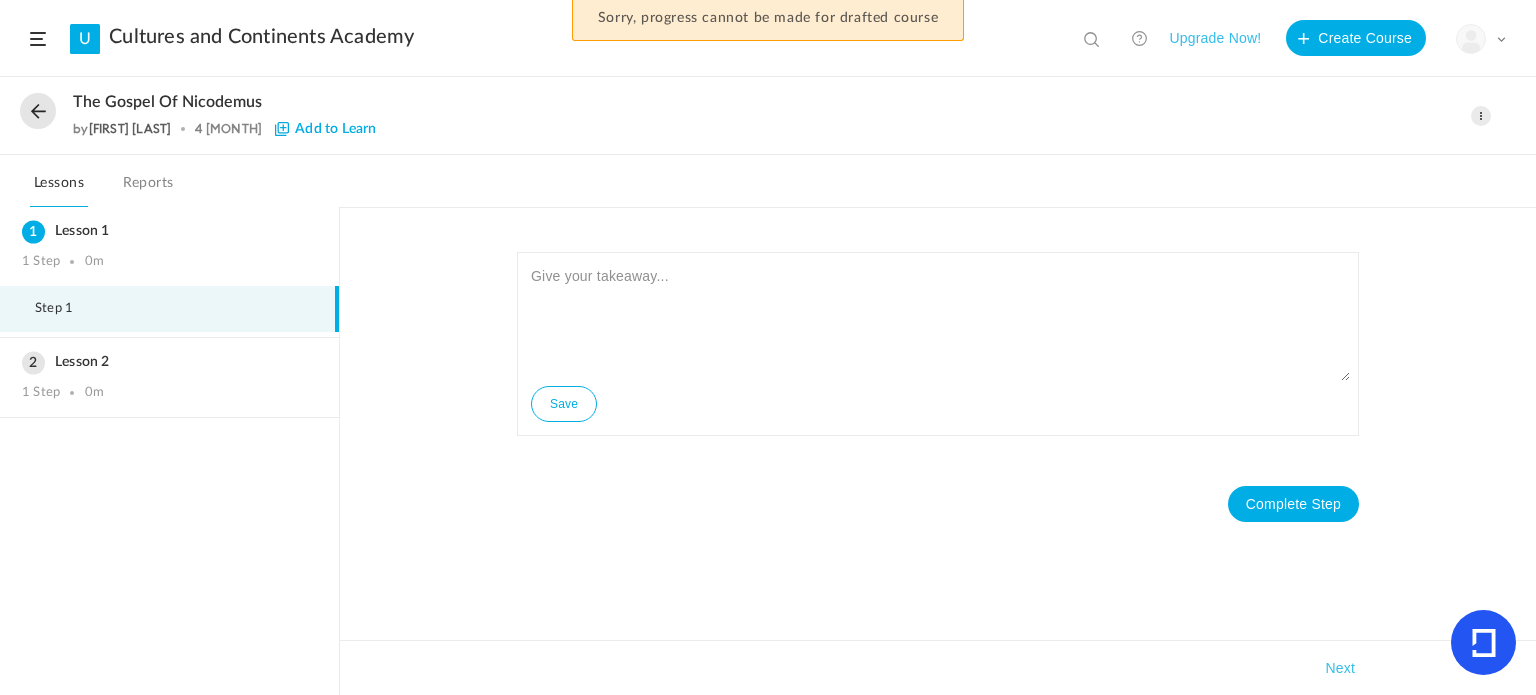 click on "The Gospel of Nicodemus" 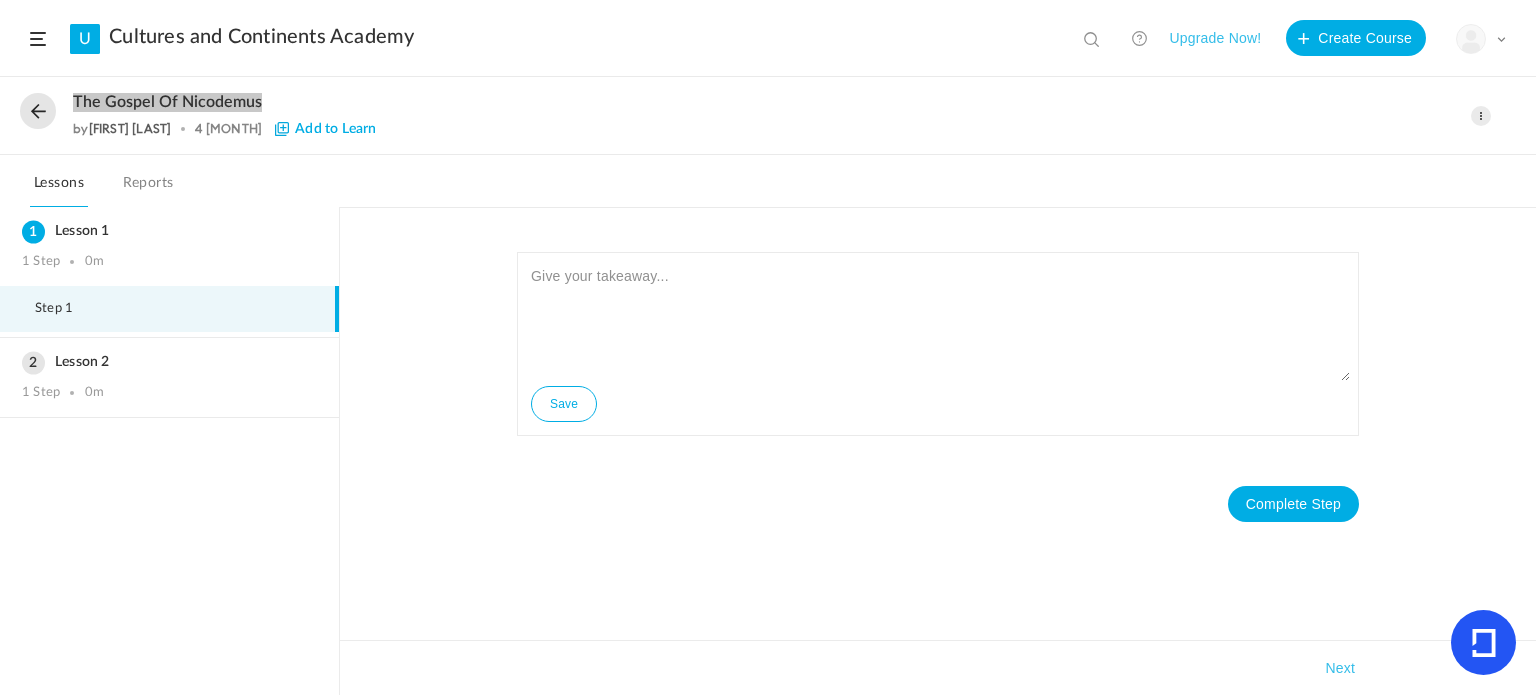 drag, startPoint x: 264, startPoint y: 102, endPoint x: 76, endPoint y: 103, distance: 188.00266 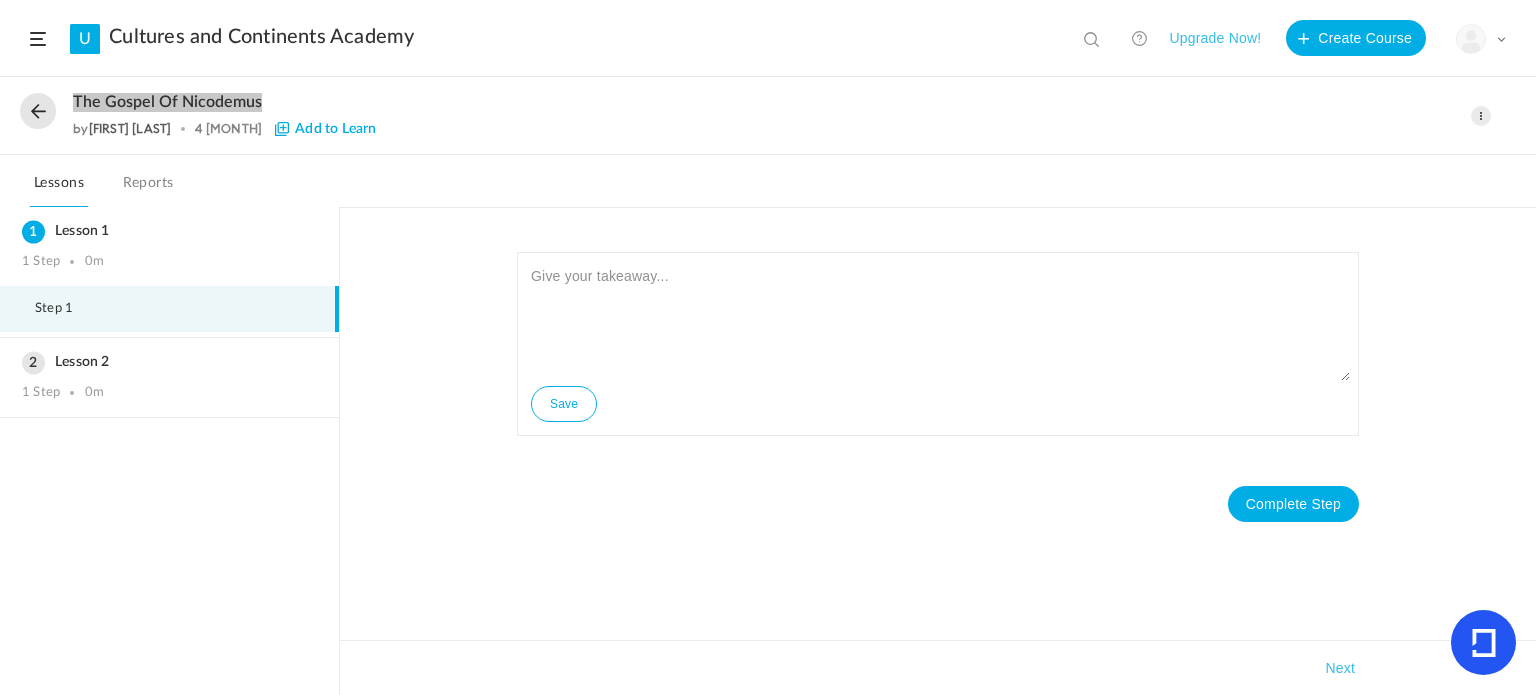 click on "The Gospel of Nicodemus" 